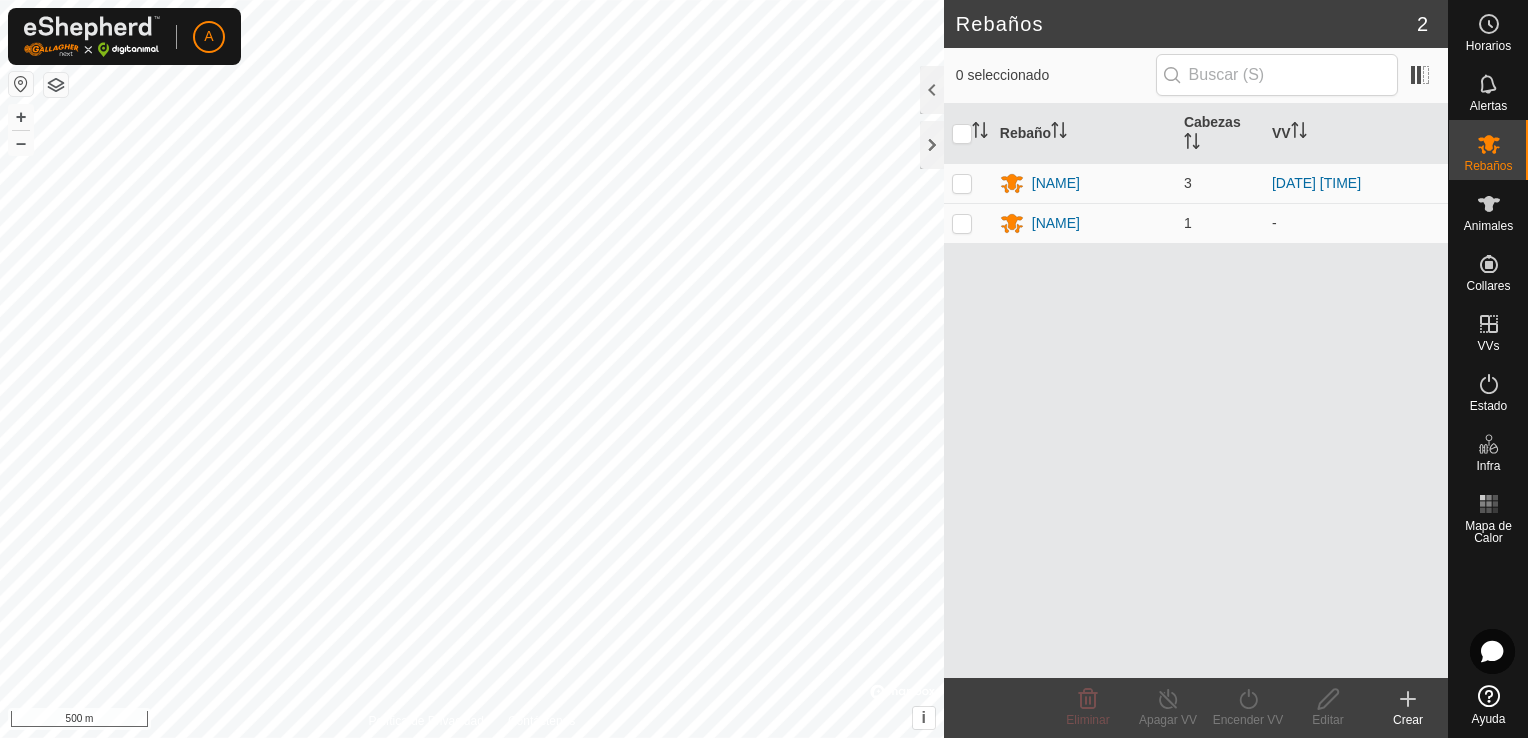 scroll, scrollTop: 0, scrollLeft: 0, axis: both 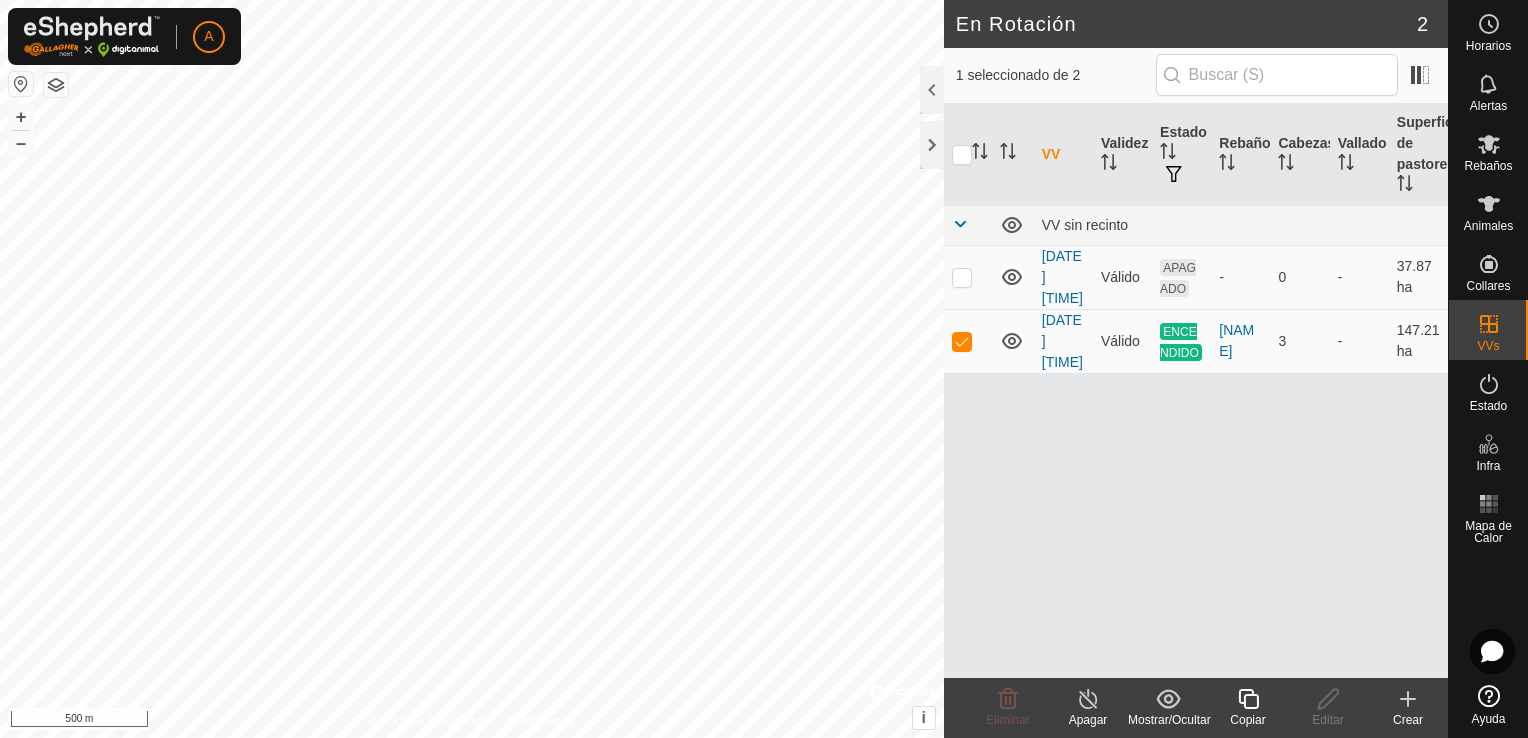 checkbox on "false" 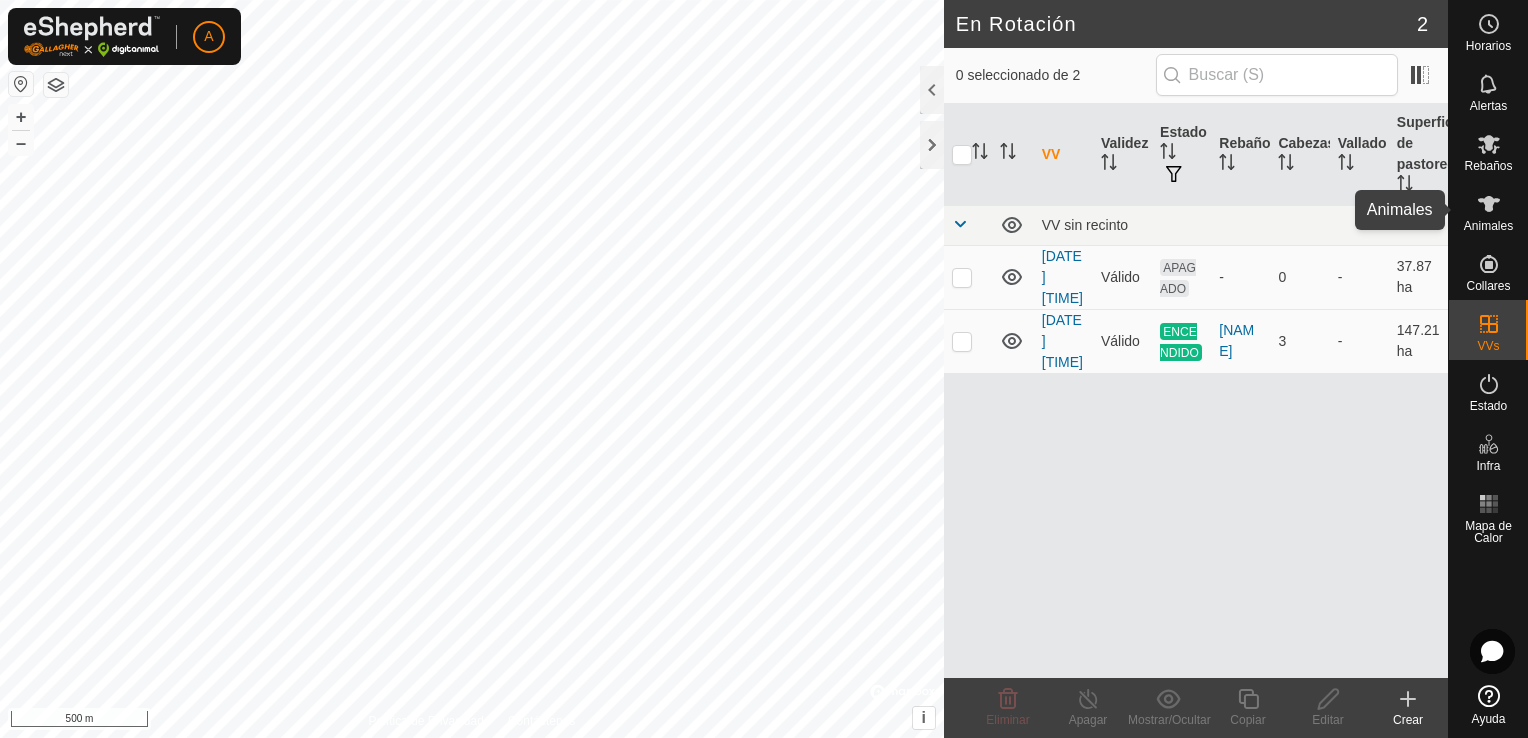 click 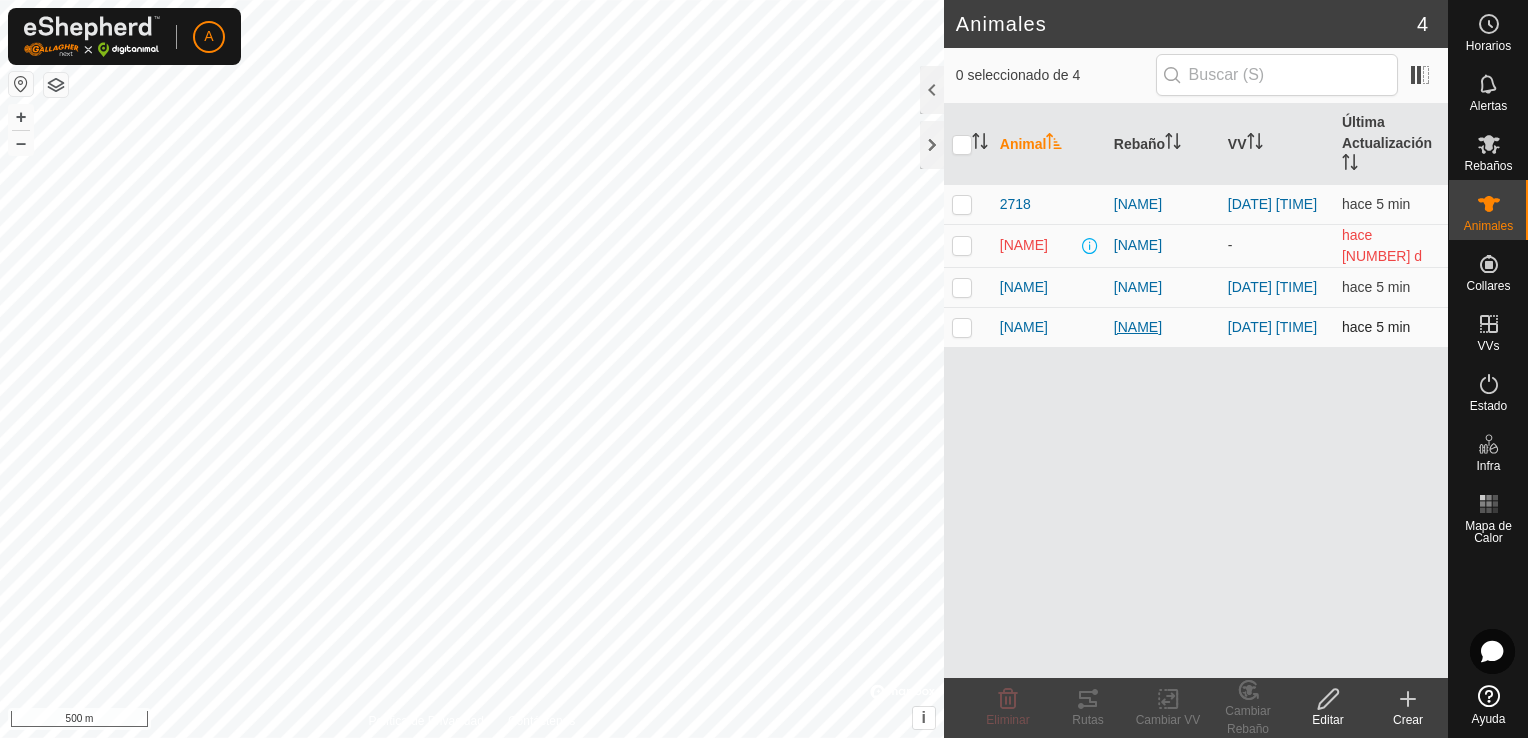 click on "[NAME]" at bounding box center [1163, 327] 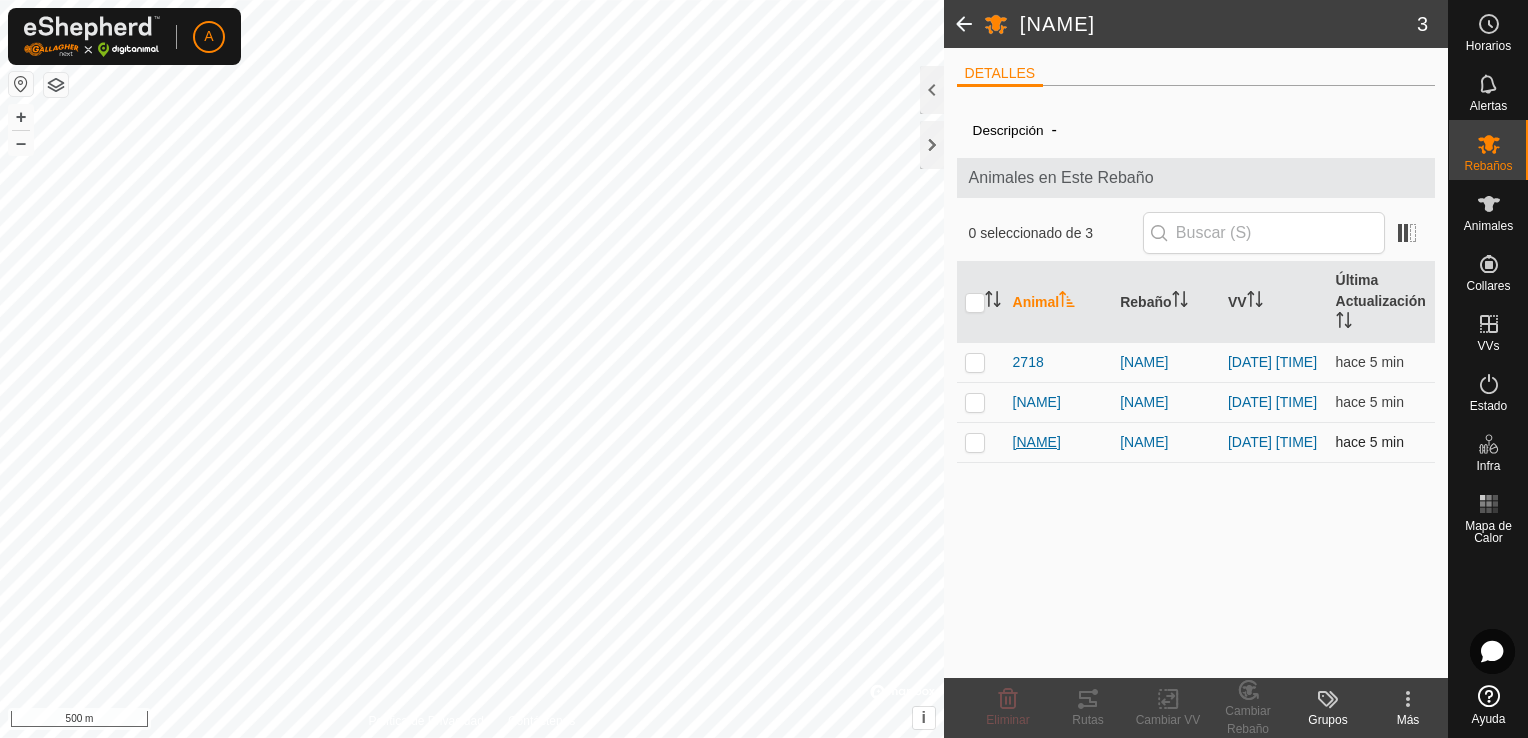 click on "[NAME]" at bounding box center [1037, 442] 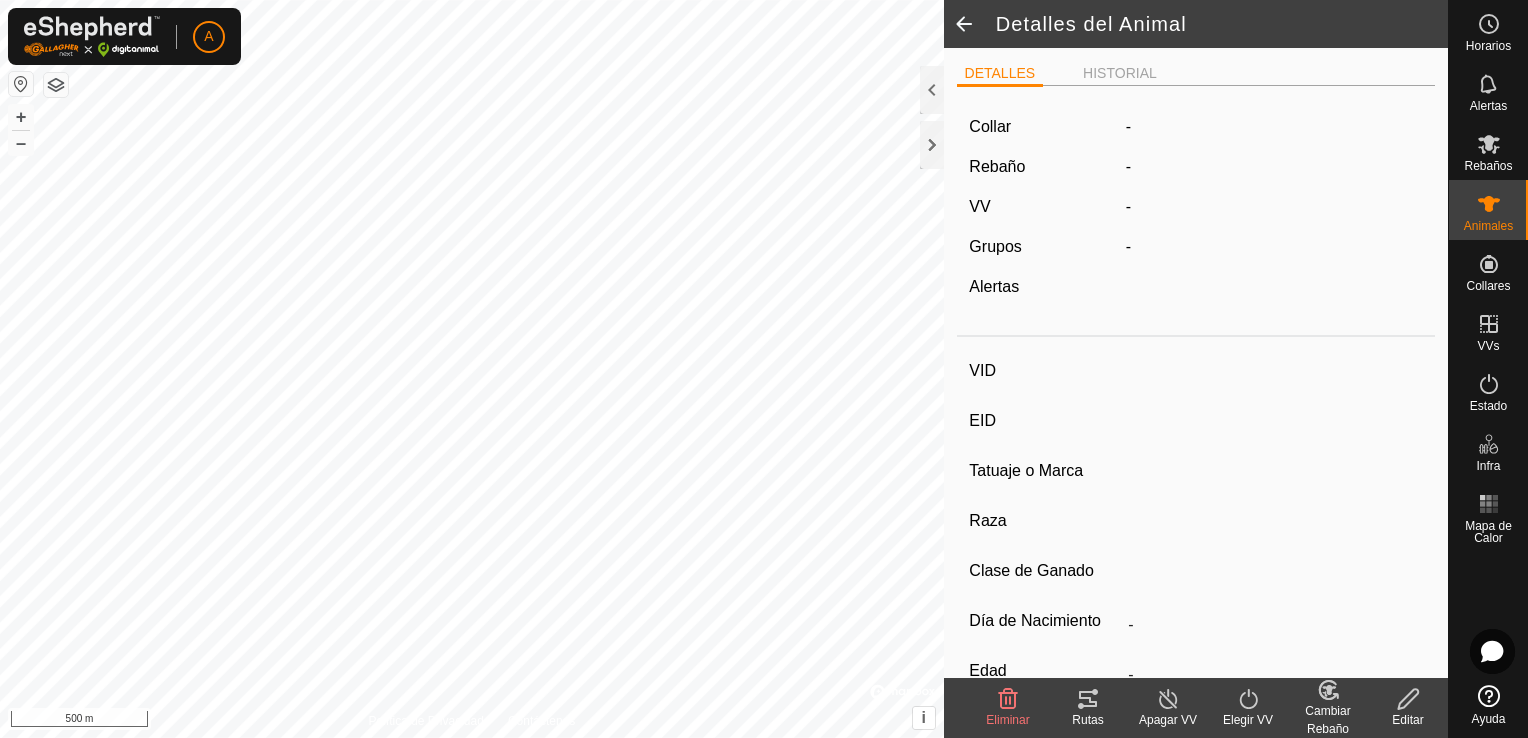 type on "[NAME]" 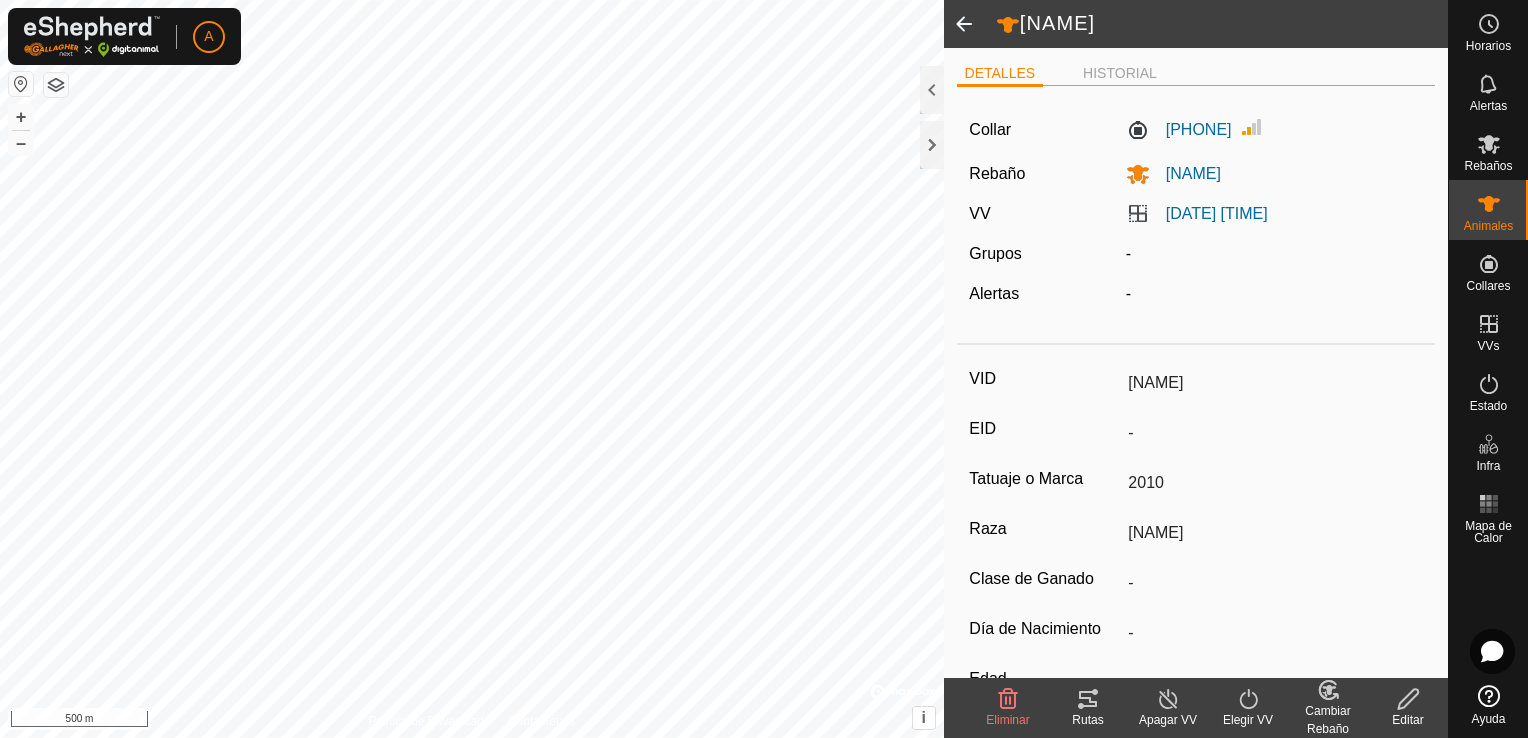 click on "Rutas" 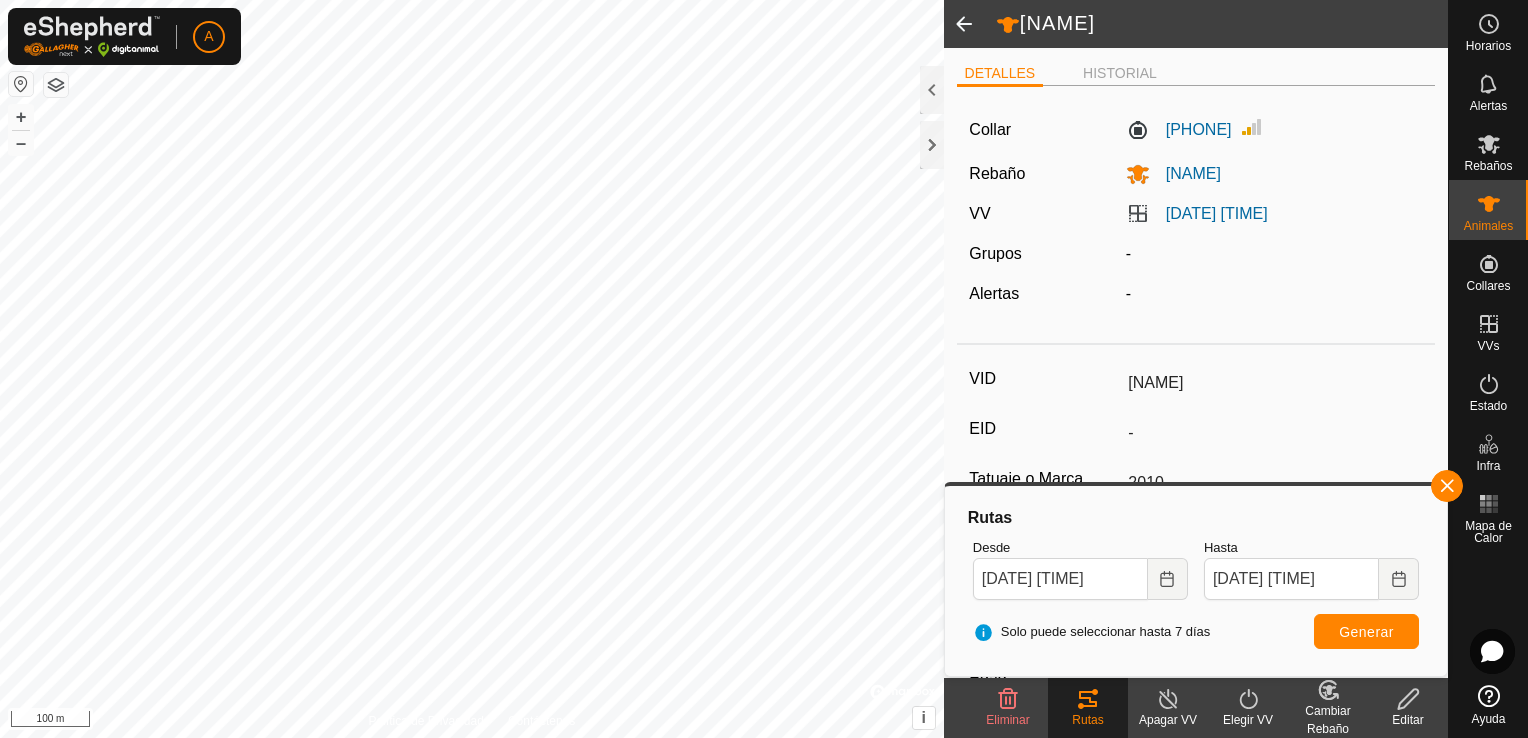 click 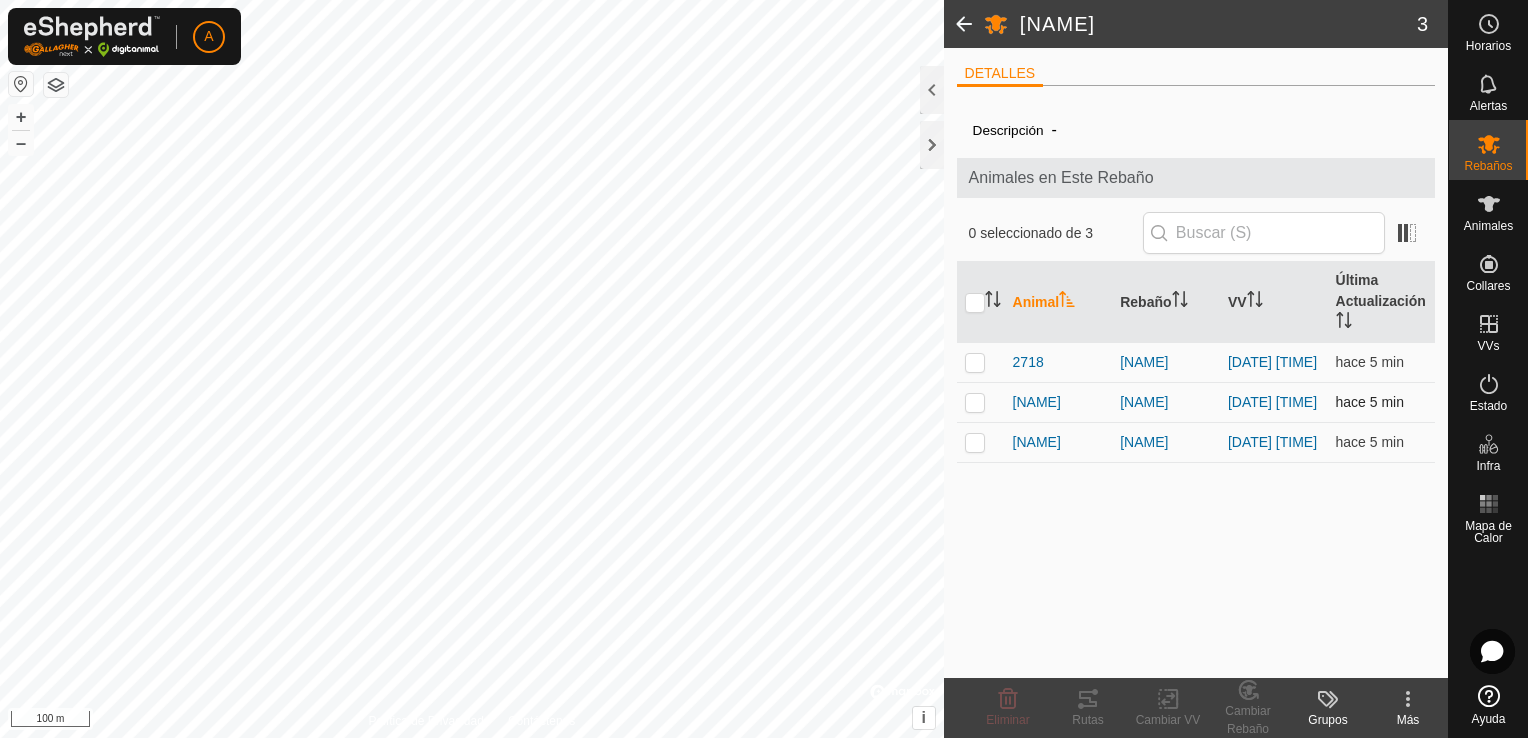 click on "[NAME]" at bounding box center (1059, 402) 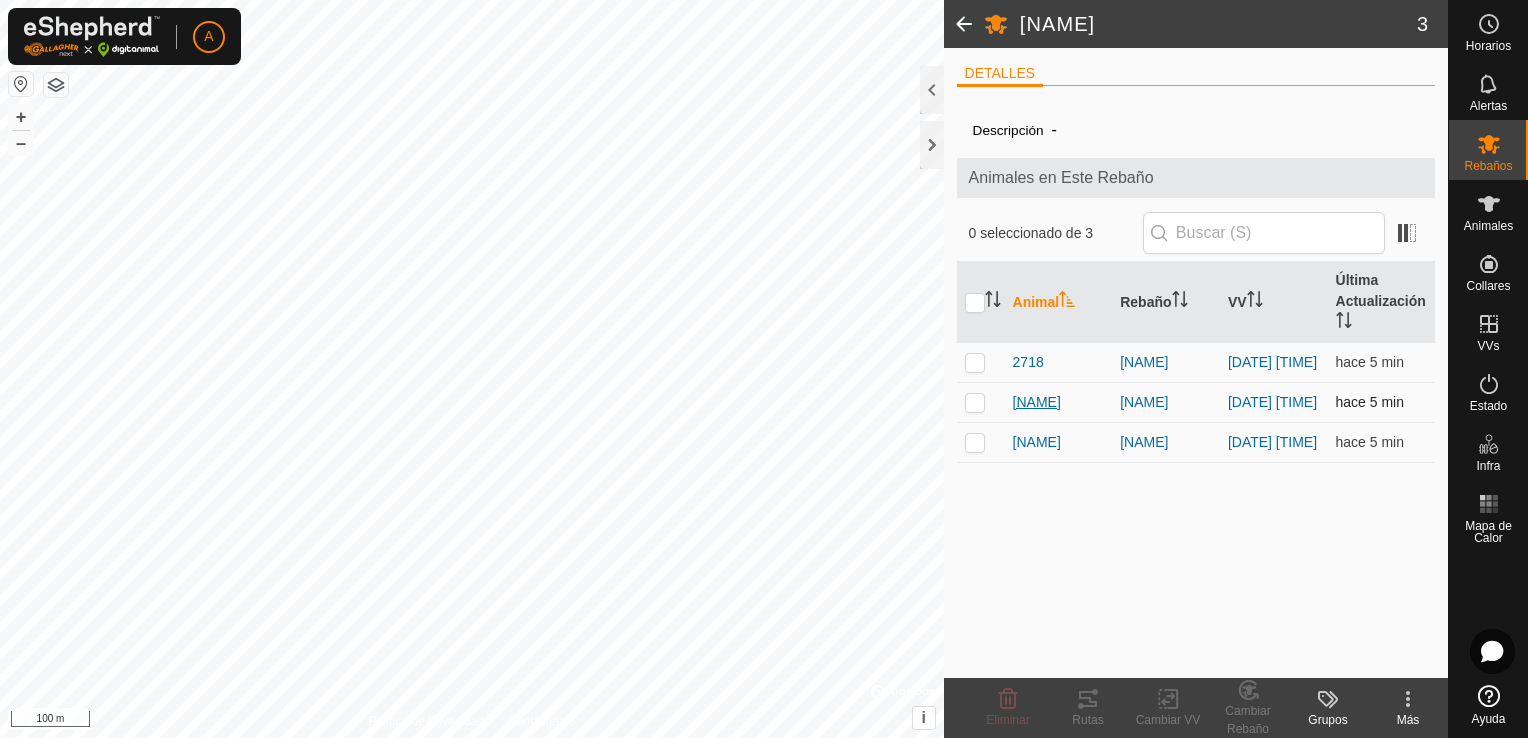 click on "[NAME]" at bounding box center (1037, 402) 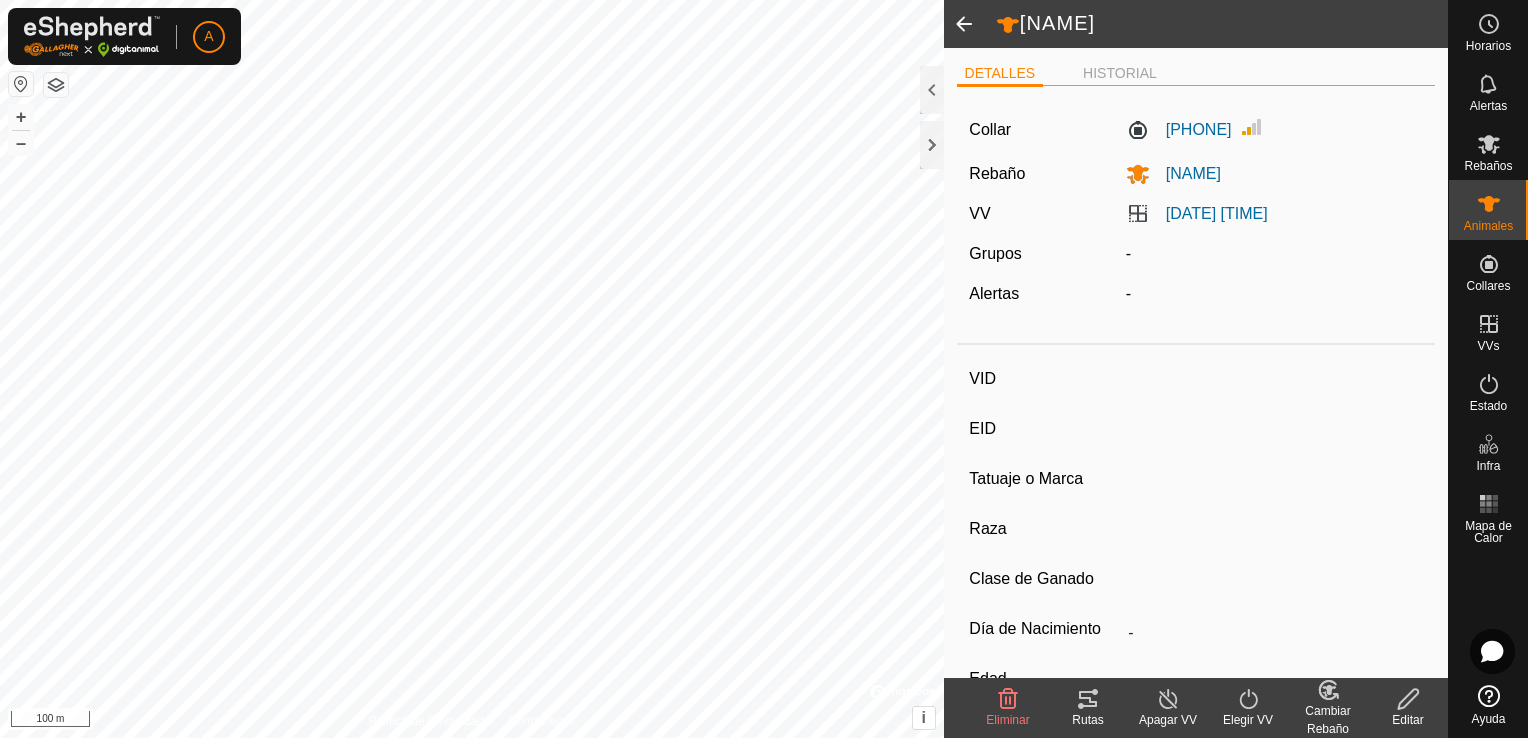 type on "[NAME]" 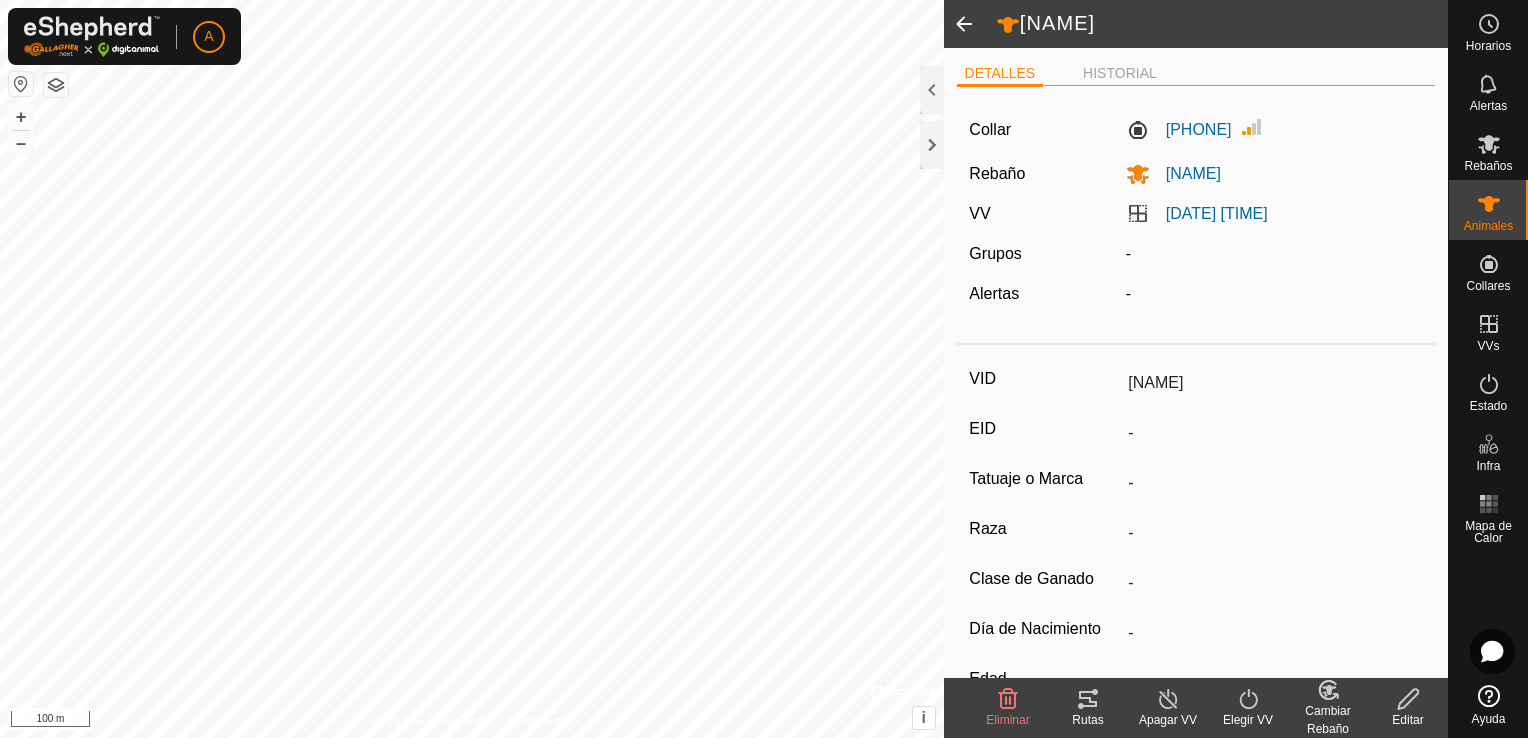 click 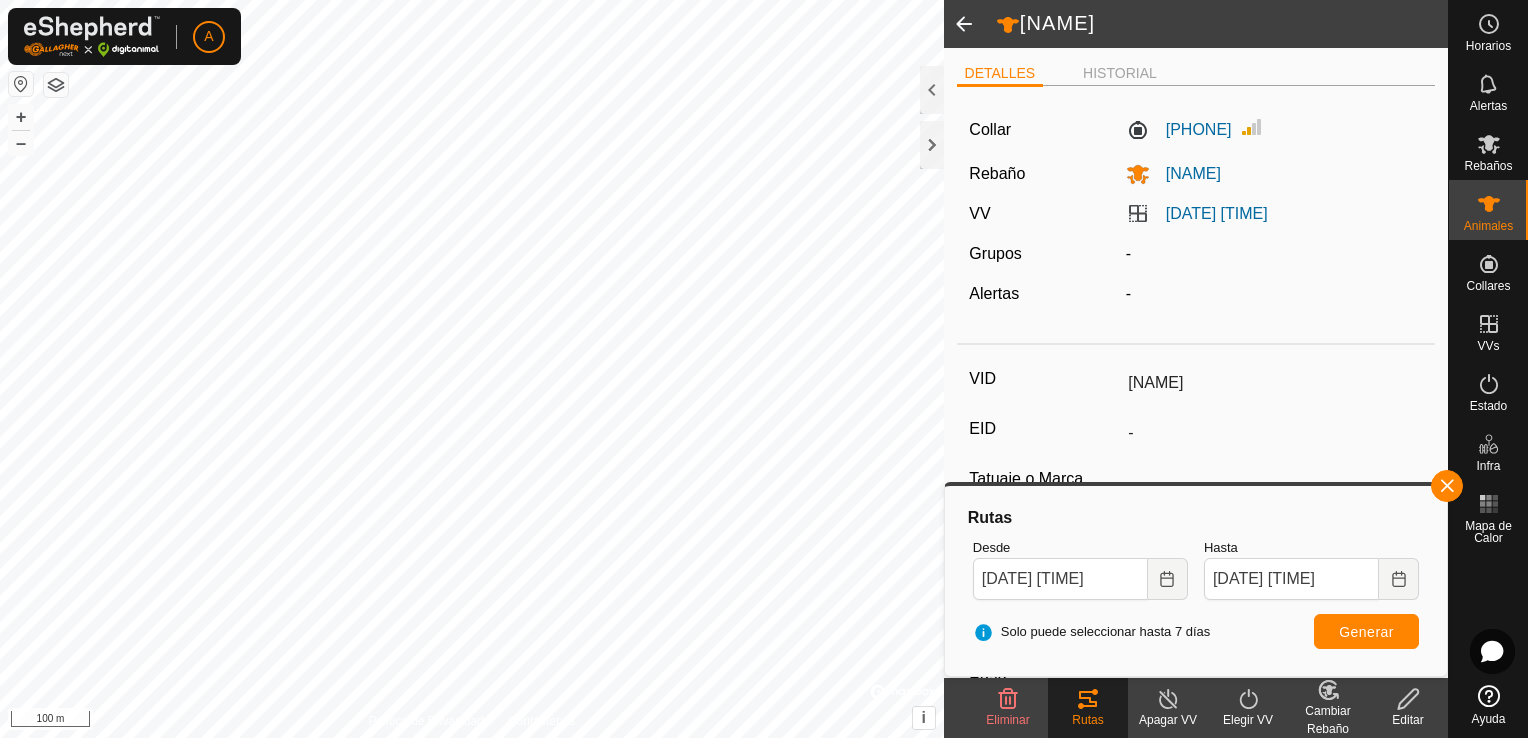 click 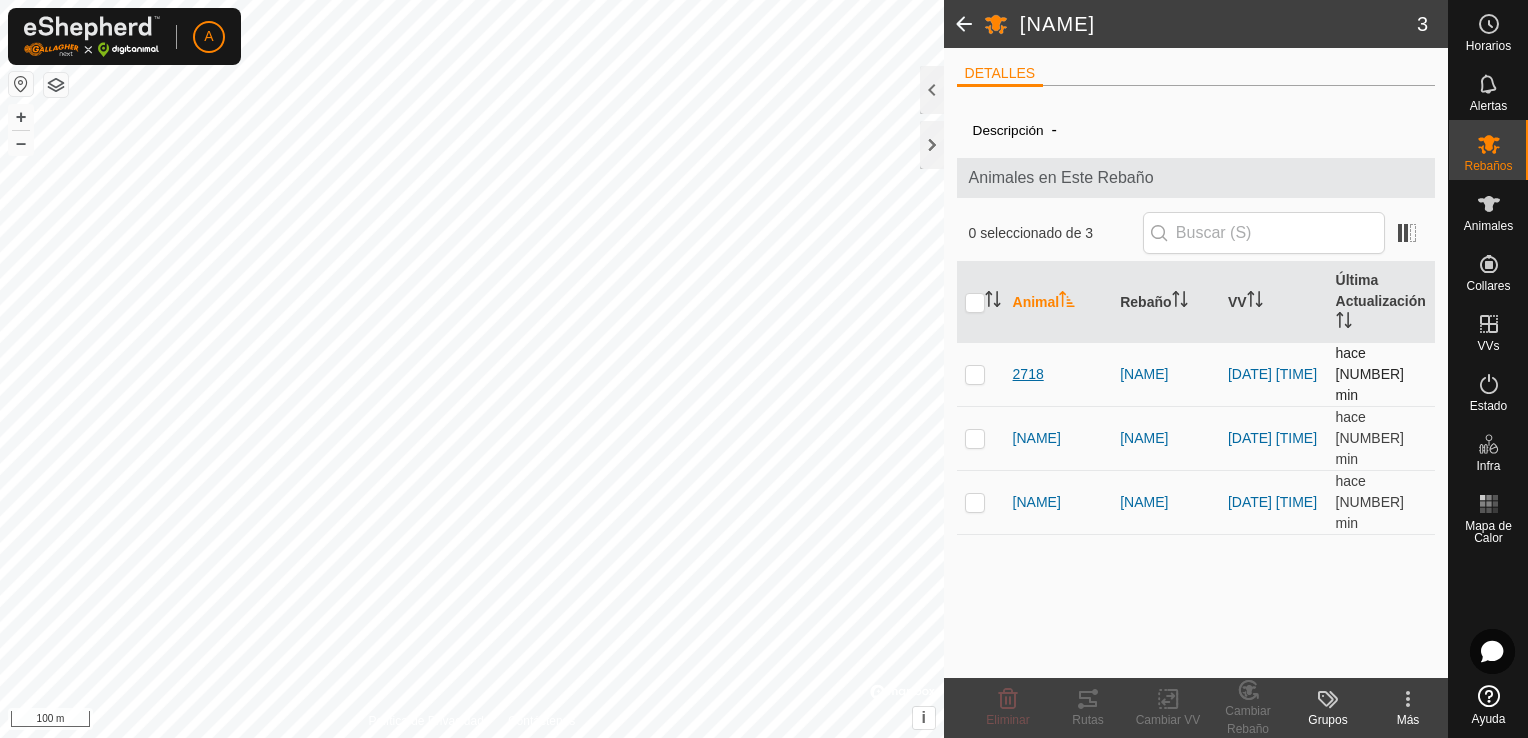 click on "2718" at bounding box center (1028, 374) 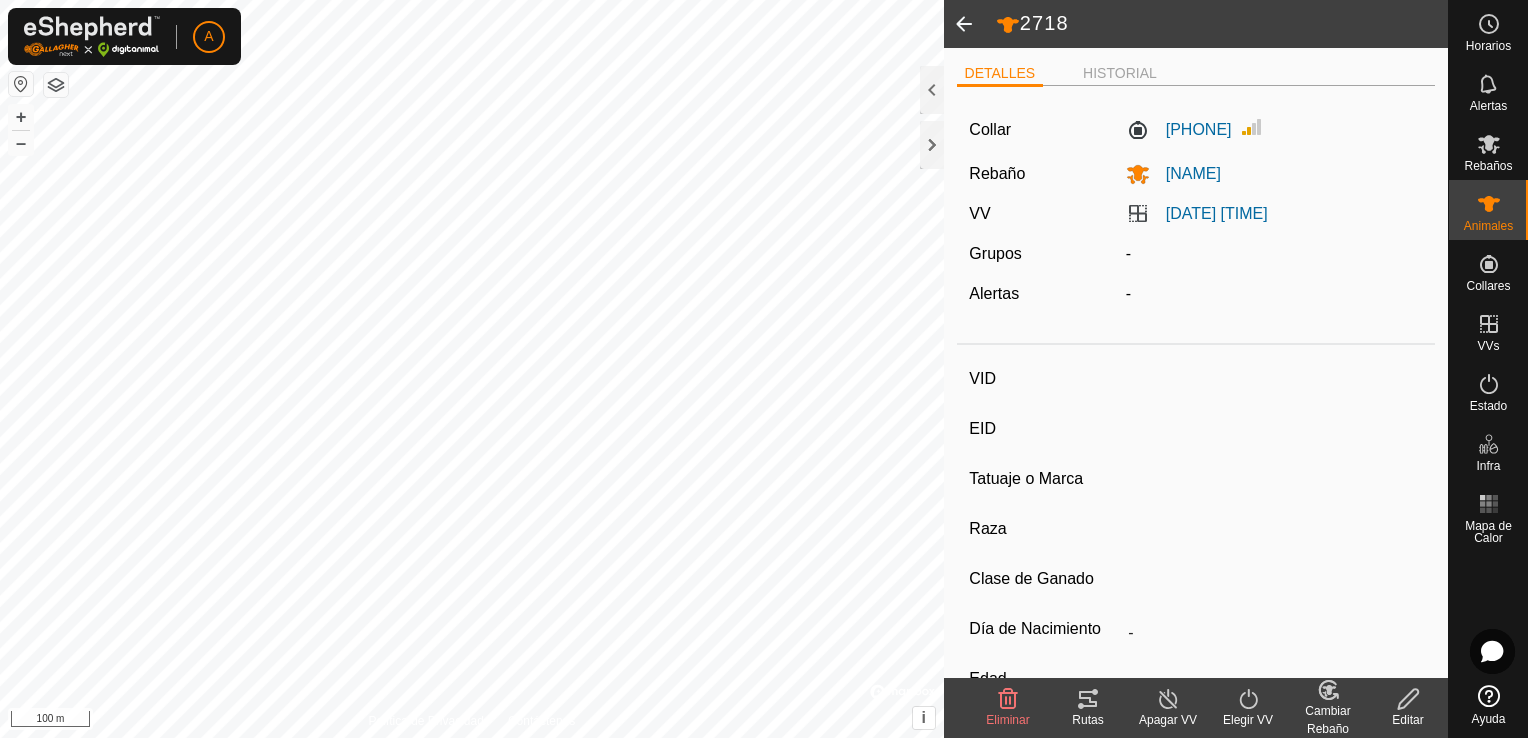 type on "2718" 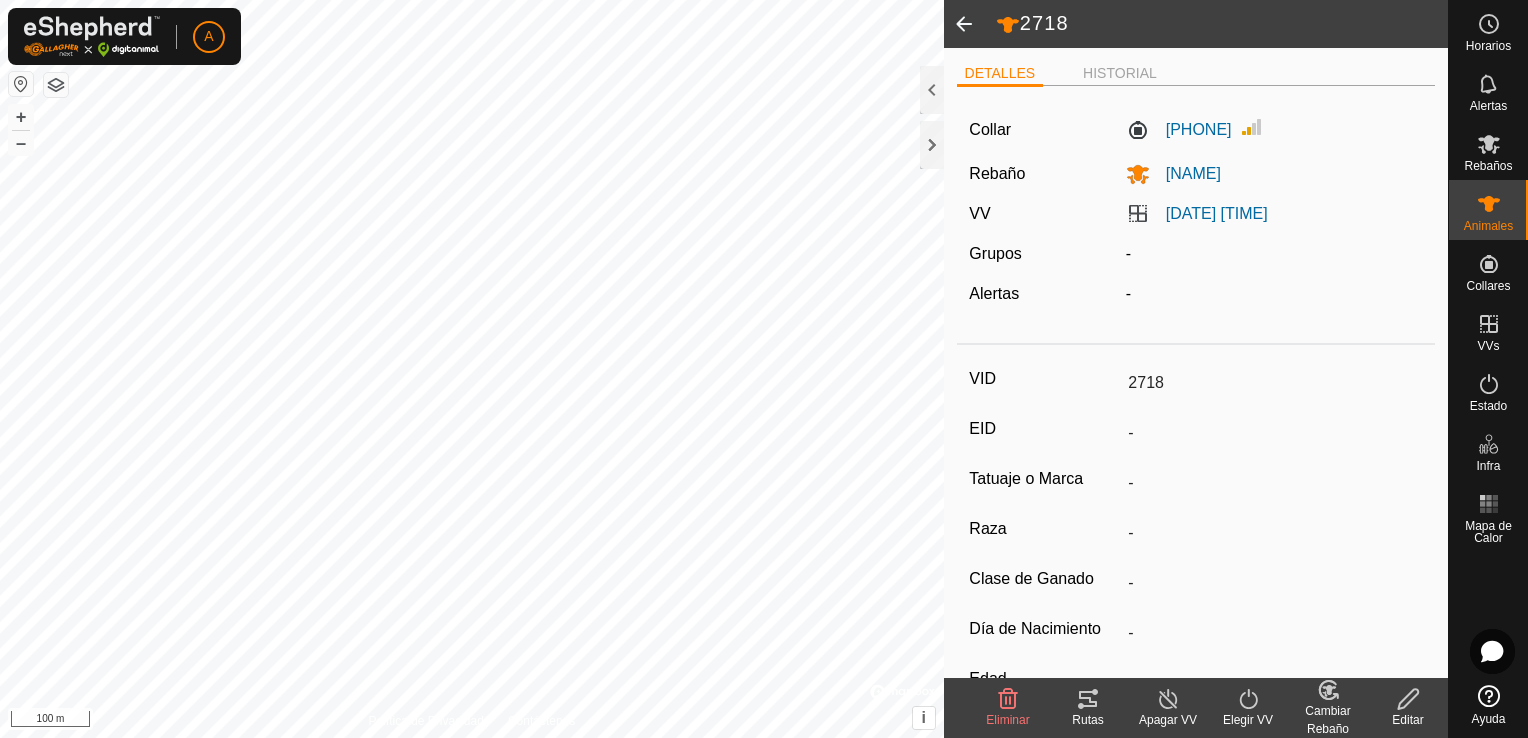 click 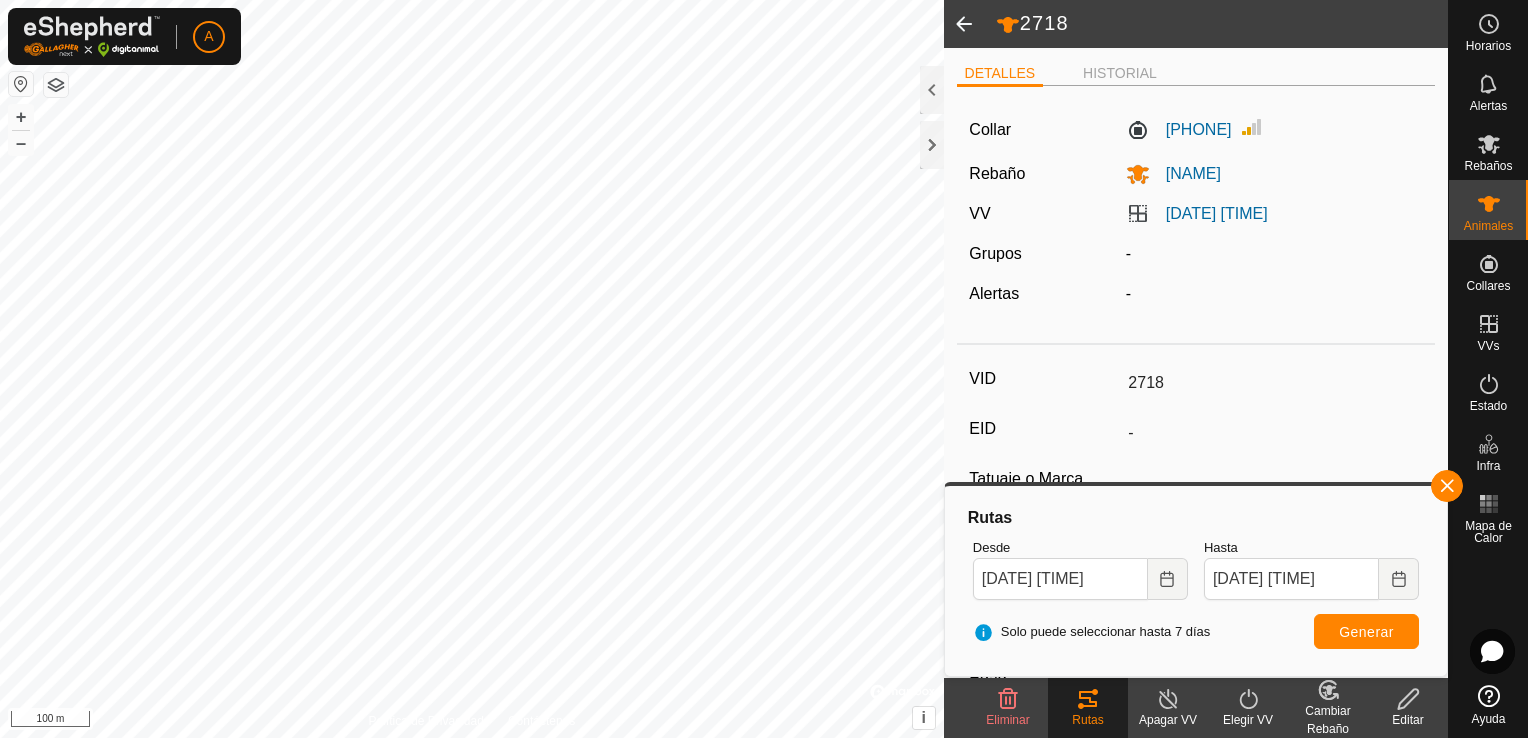click 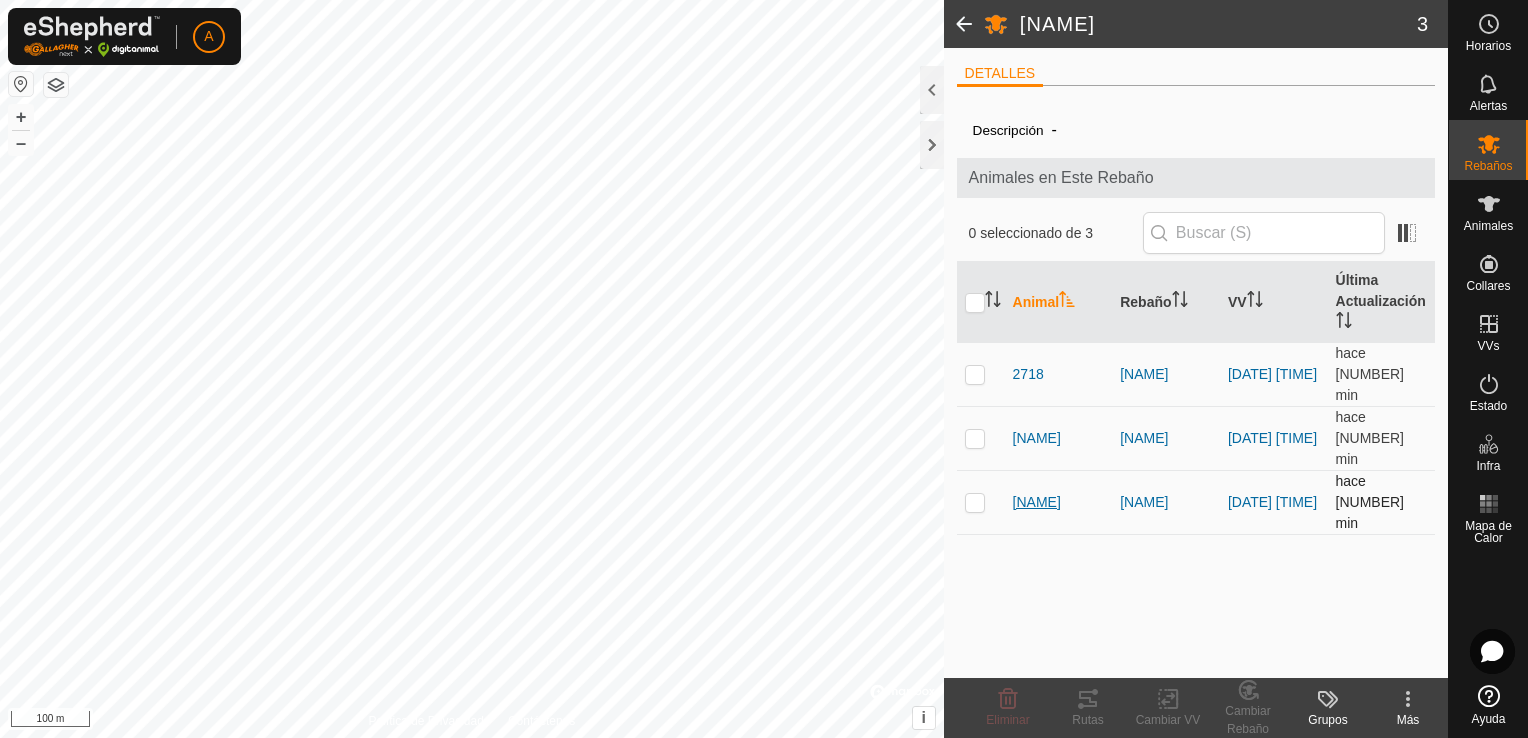 click on "[NAME]" at bounding box center (1037, 502) 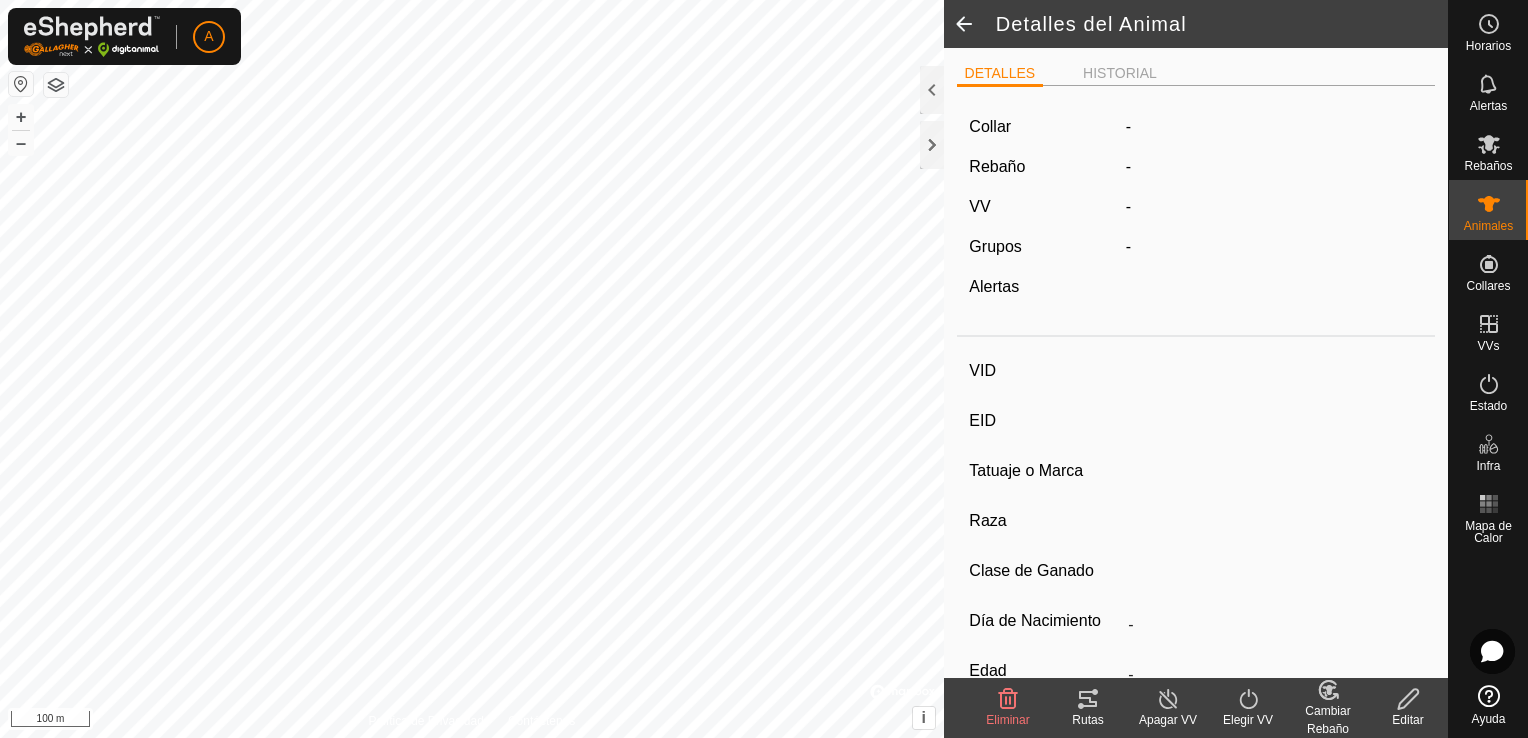 type on "[NAME]" 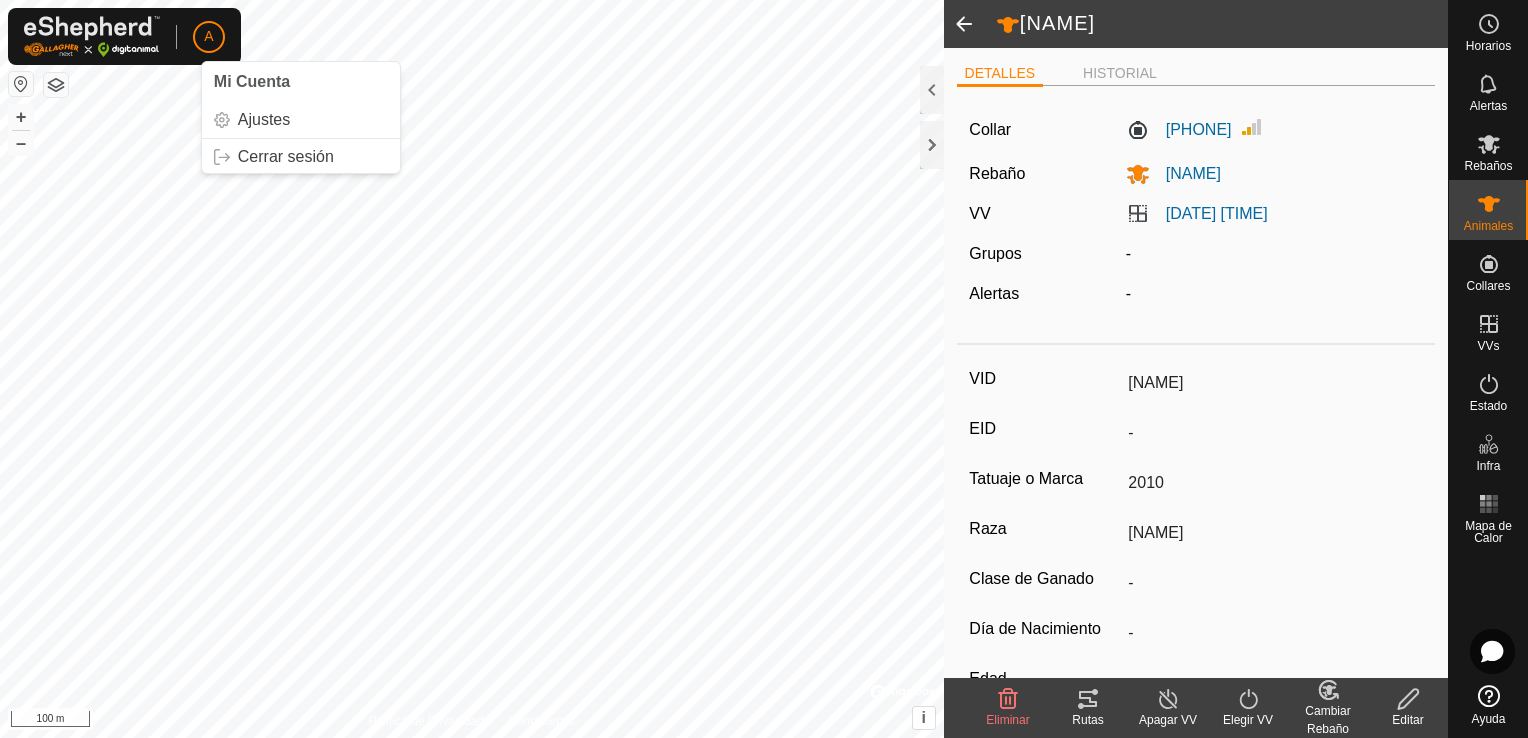 click 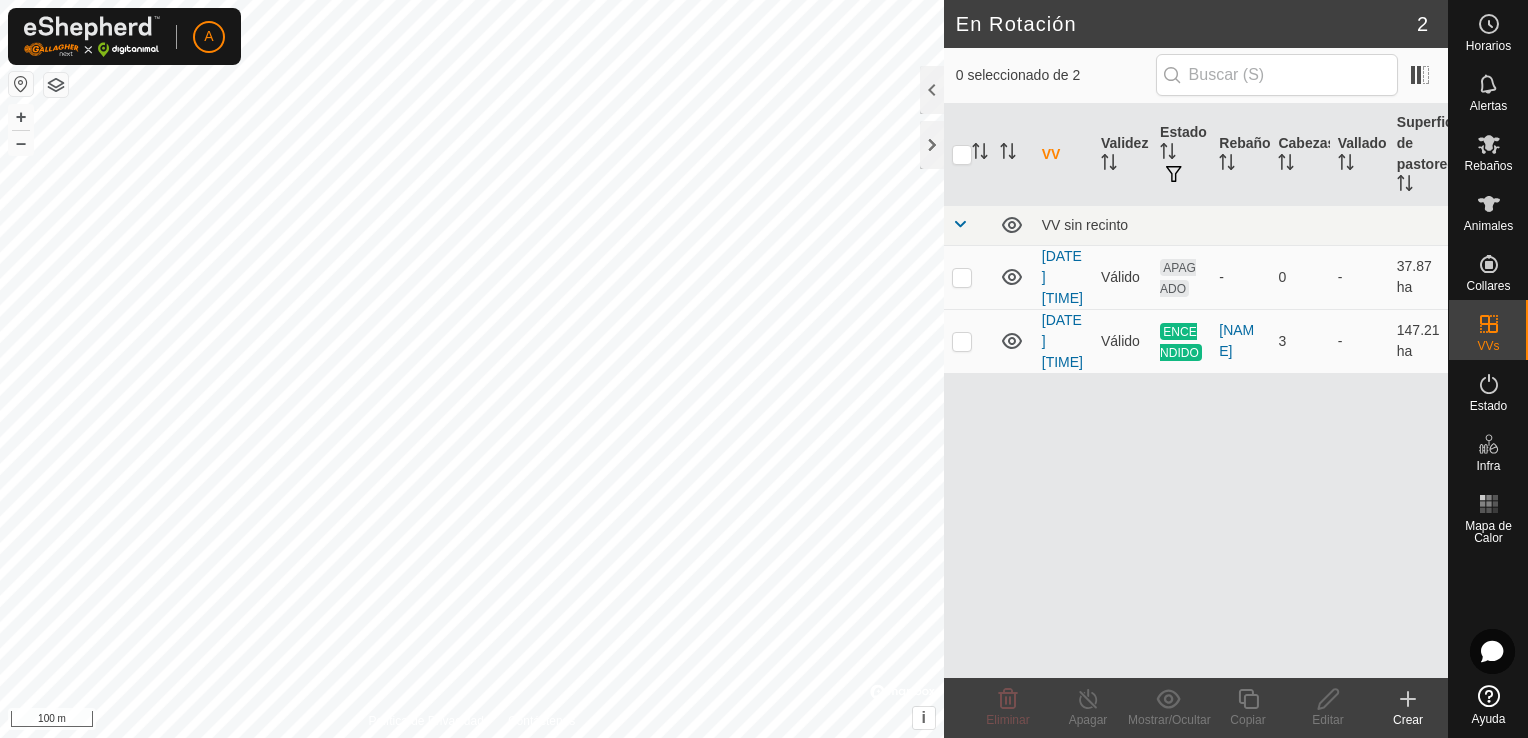 click on "En Rotación 2 0 seleccionado de 2     VV   Validez   Estado   Rebaño   Cabezas   Vallado   Superficie de pastoreo   VV sin recinto  [DATE] [TIME]  Válido  APAGADO  -   0   -   37.87 ha  [DATE] [TIME]  Válido  ENCENDIDO  [NAME]   3   -   147.21 ha  Eliminar  Apagar   Mostrar/Ocultar   Copiar   Editar   Crear  Política de Privacidad Contáctenos + – ⇧ i ©  Mapbox , ©  OpenStreetMap ,  Improve this map 100 m" 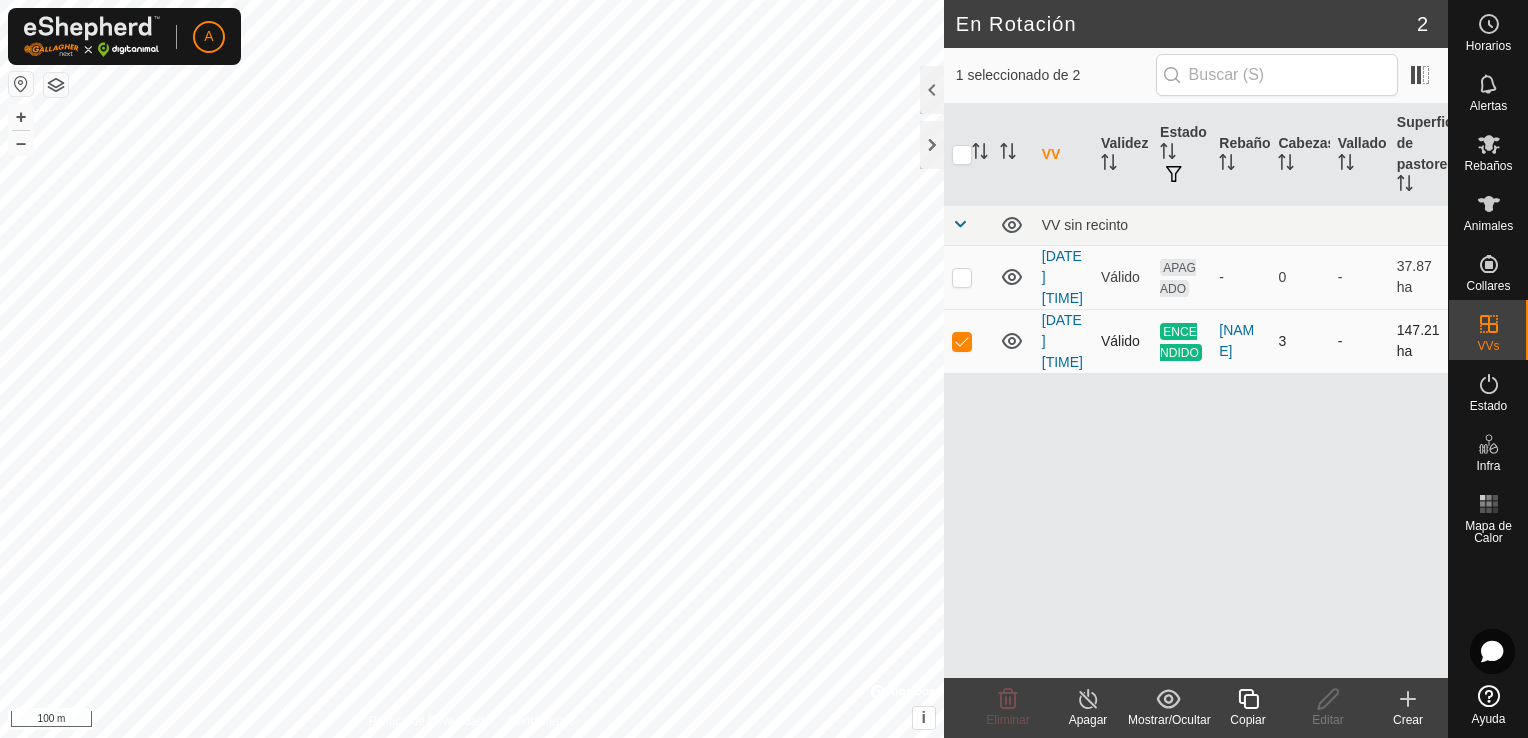 click at bounding box center [962, 341] 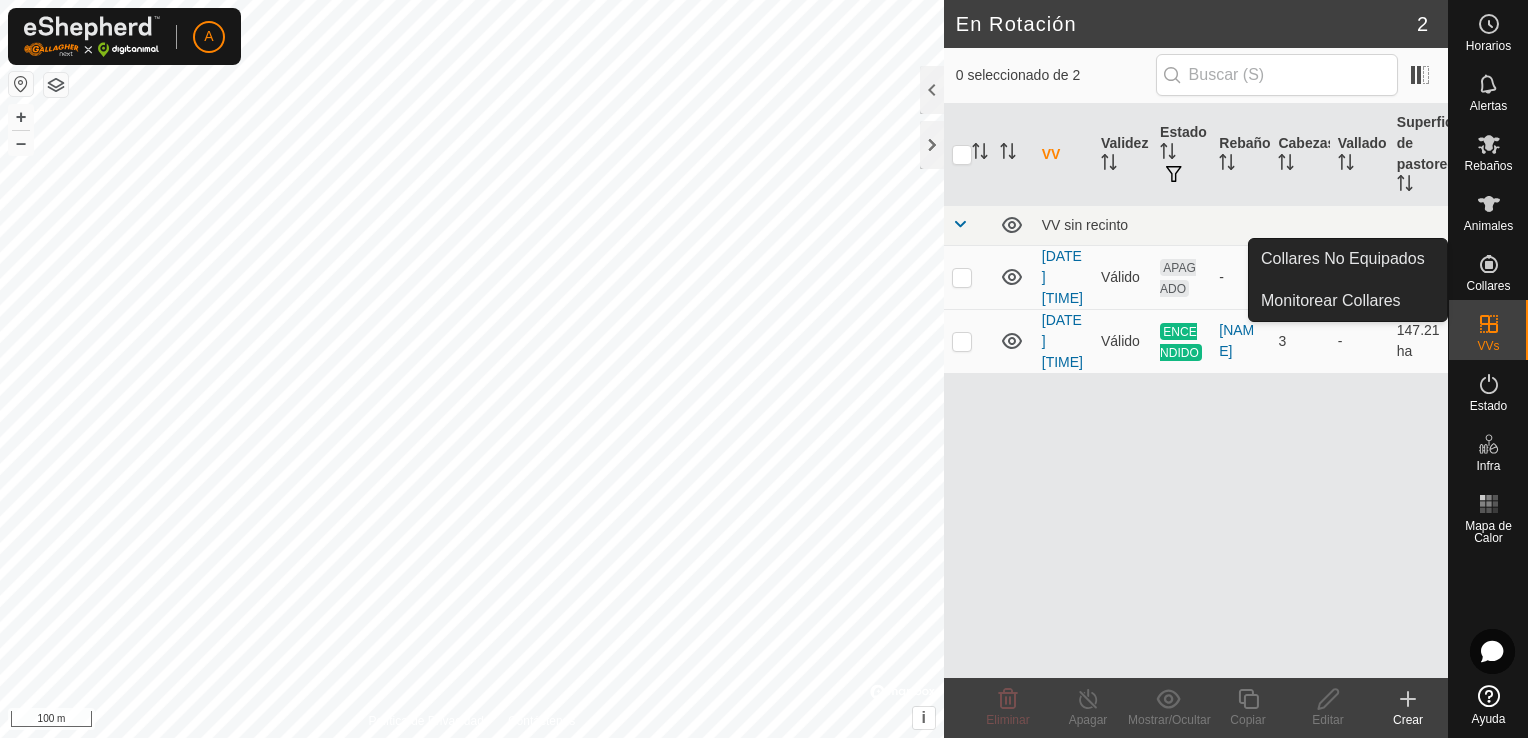 click 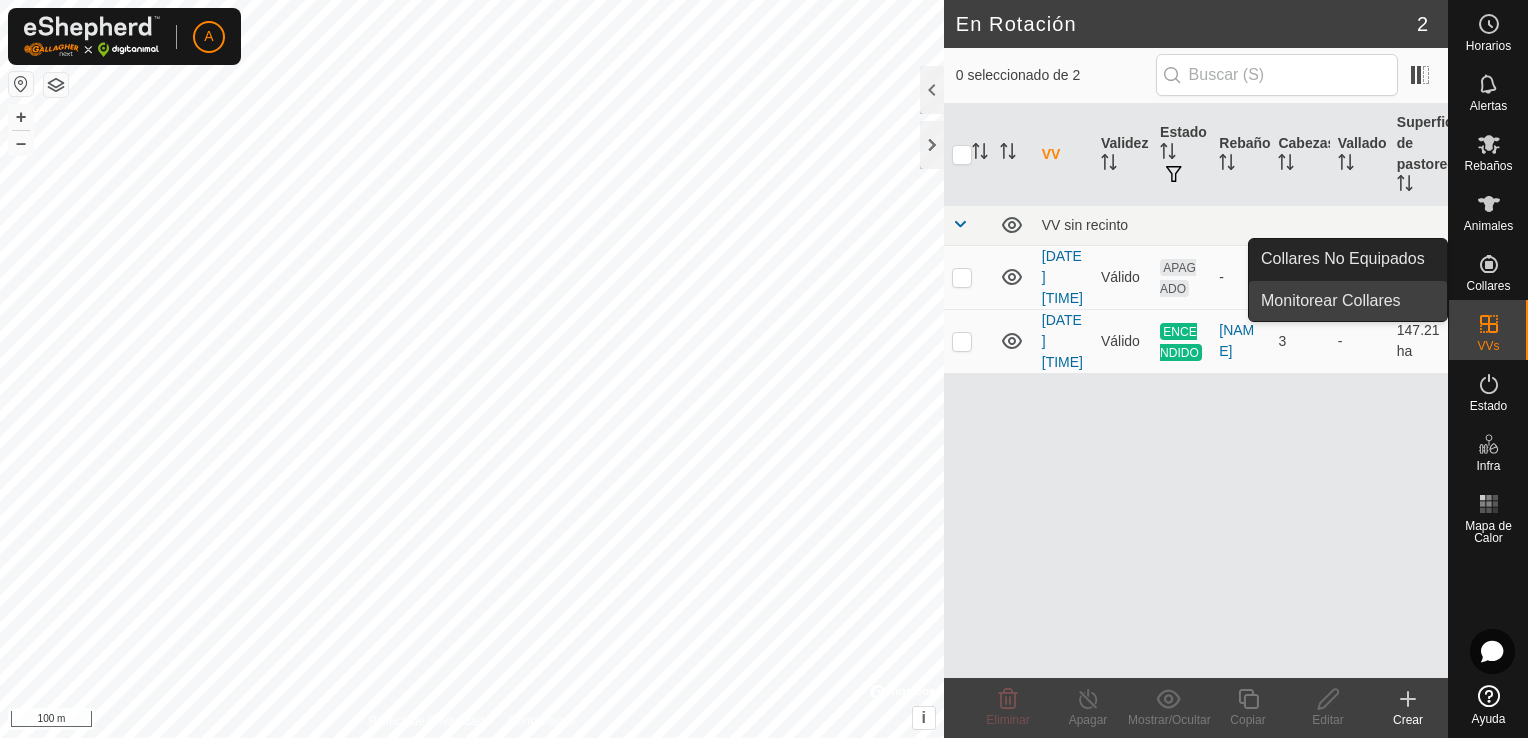 click on "Monitorear Collares" at bounding box center [1348, 301] 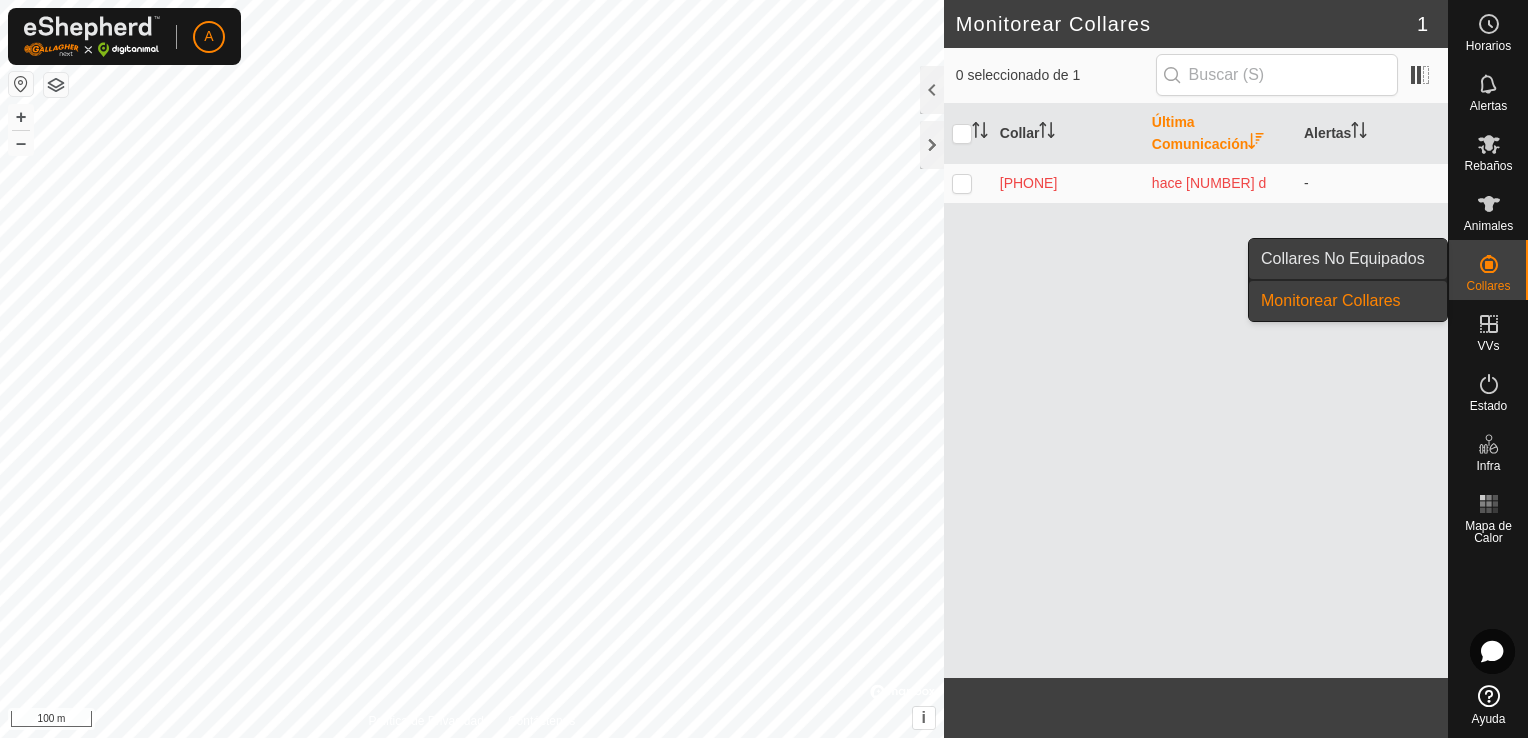 drag, startPoint x: 1431, startPoint y: 266, endPoint x: 1348, endPoint y: 266, distance: 83 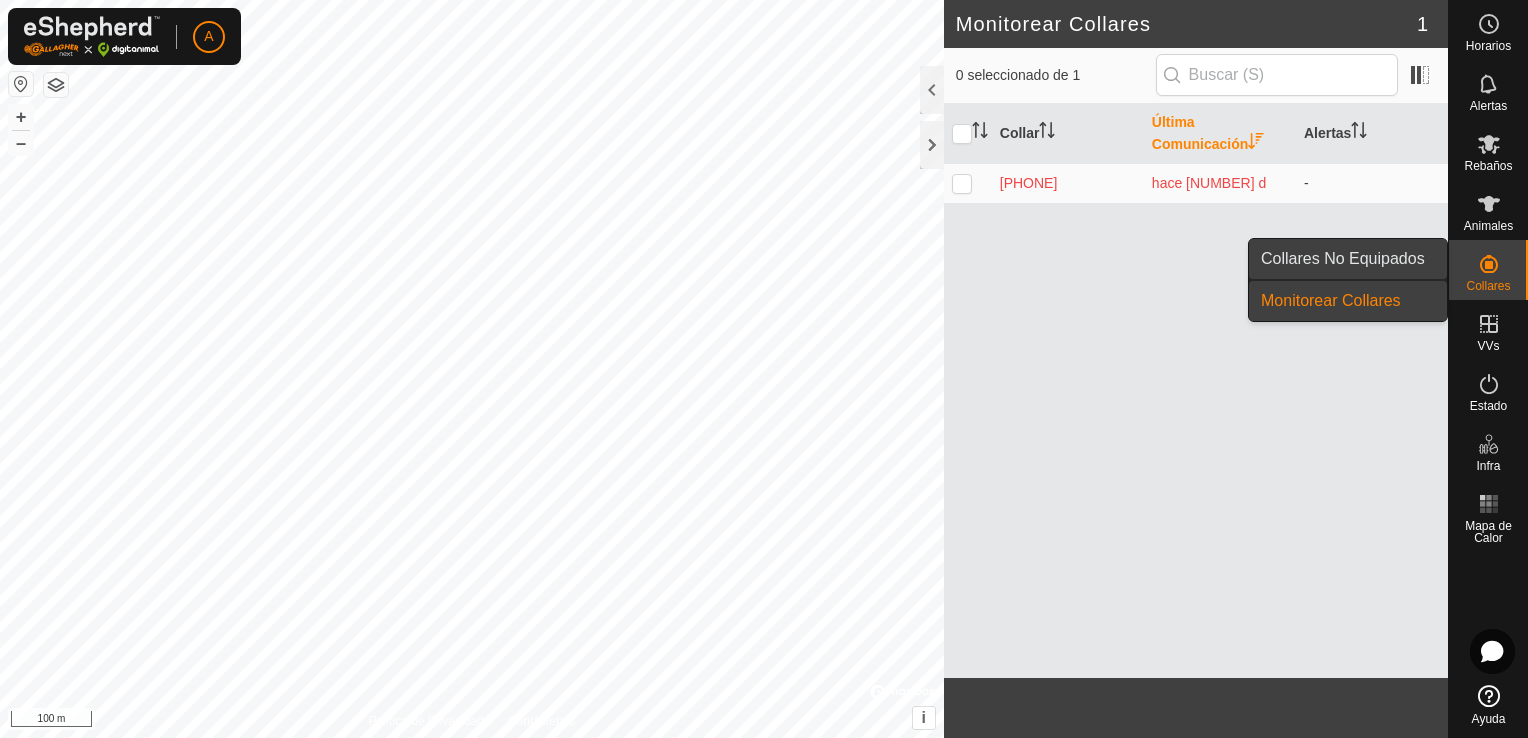 click on "Collares No Equipados" at bounding box center [1348, 259] 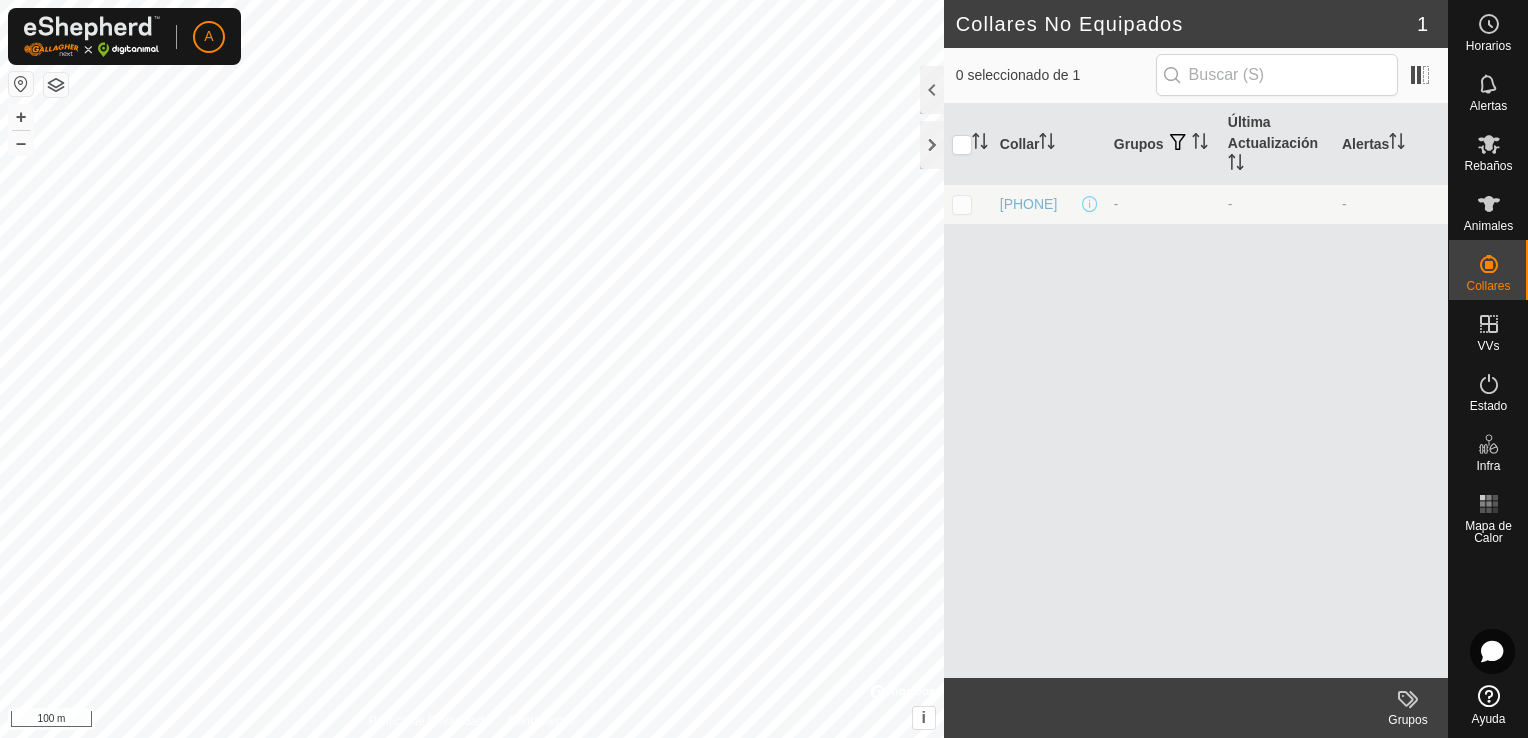 click on "Collar   Grupos   Última Actualización   Alertas   [PHONE]   -  -  -" at bounding box center (1196, 391) 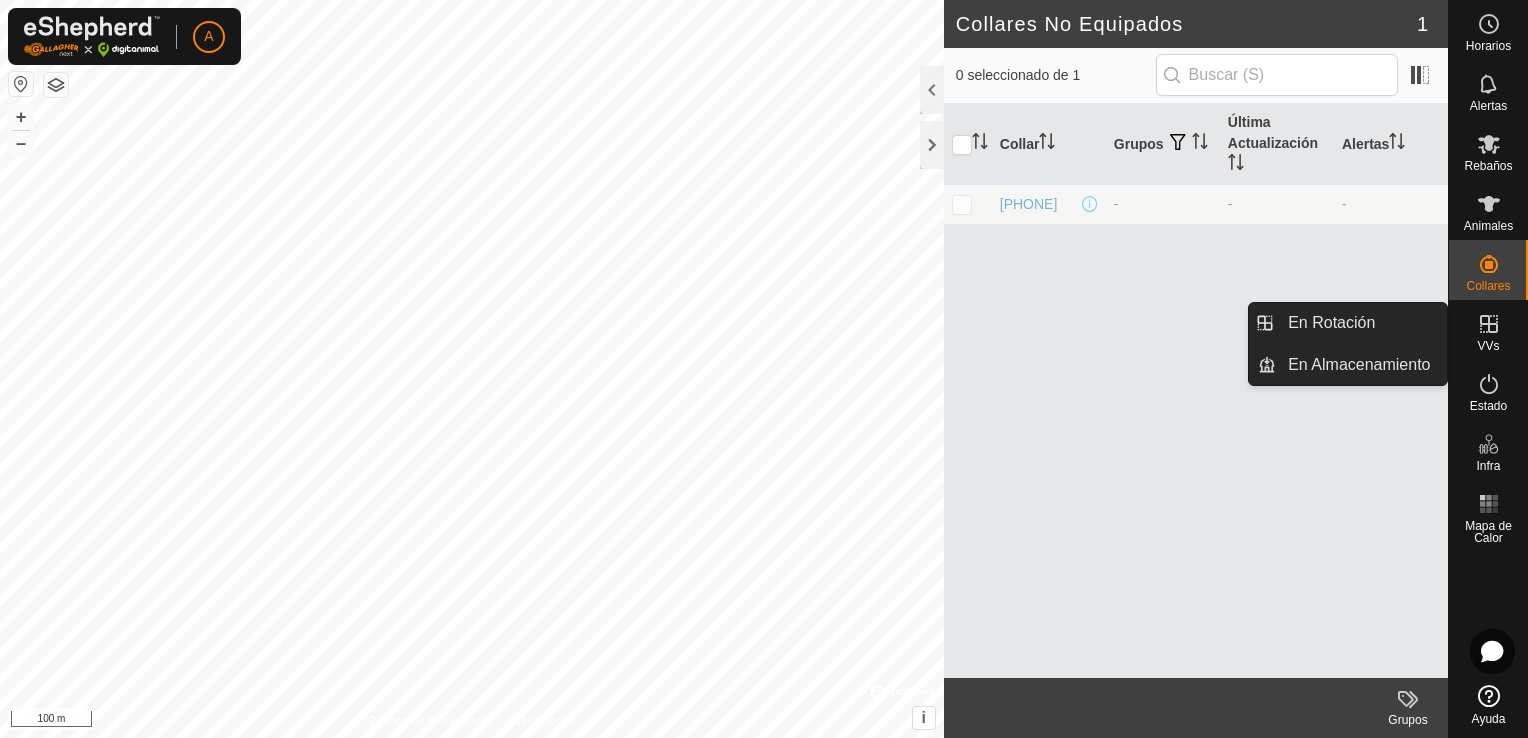 click 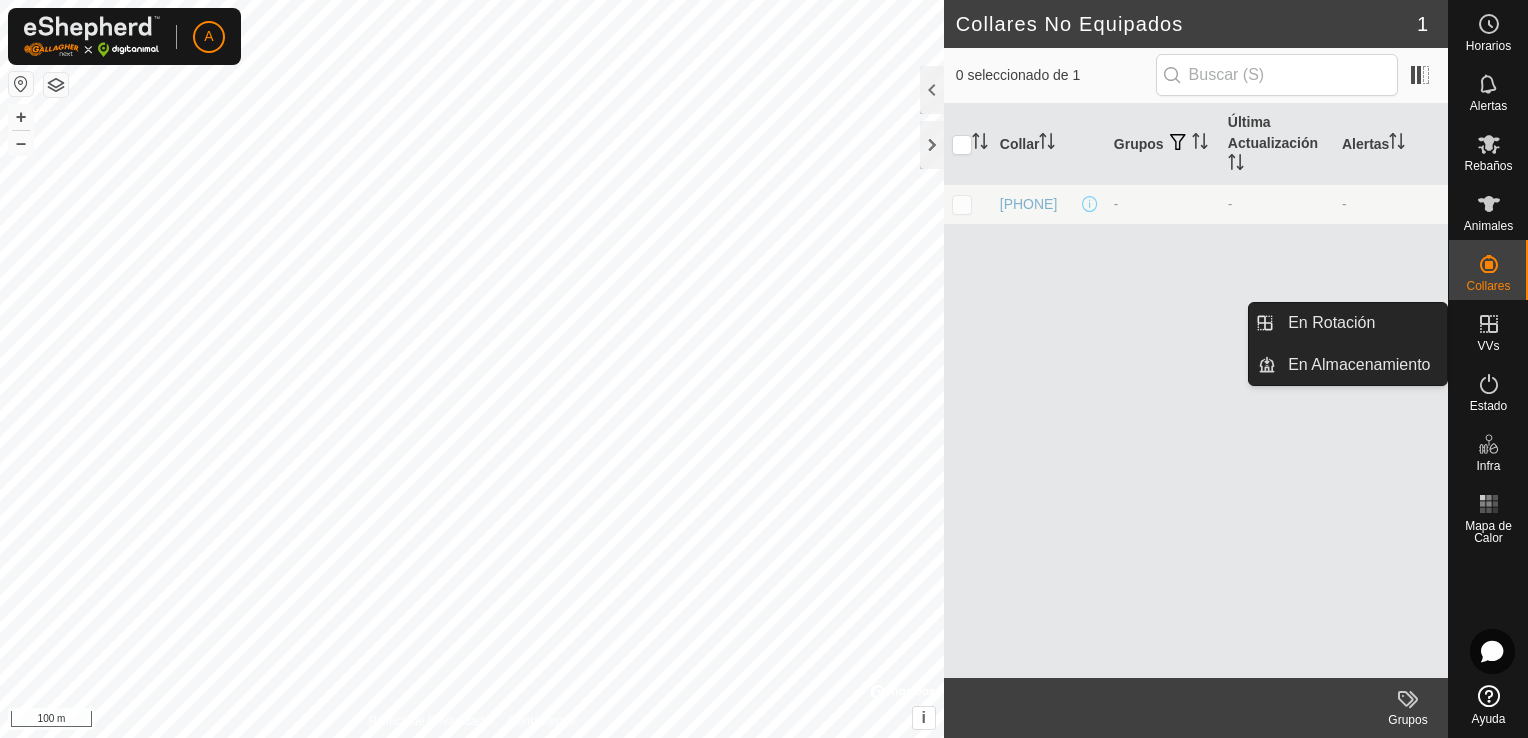 click on "En Almacenamiento" at bounding box center (1361, 365) 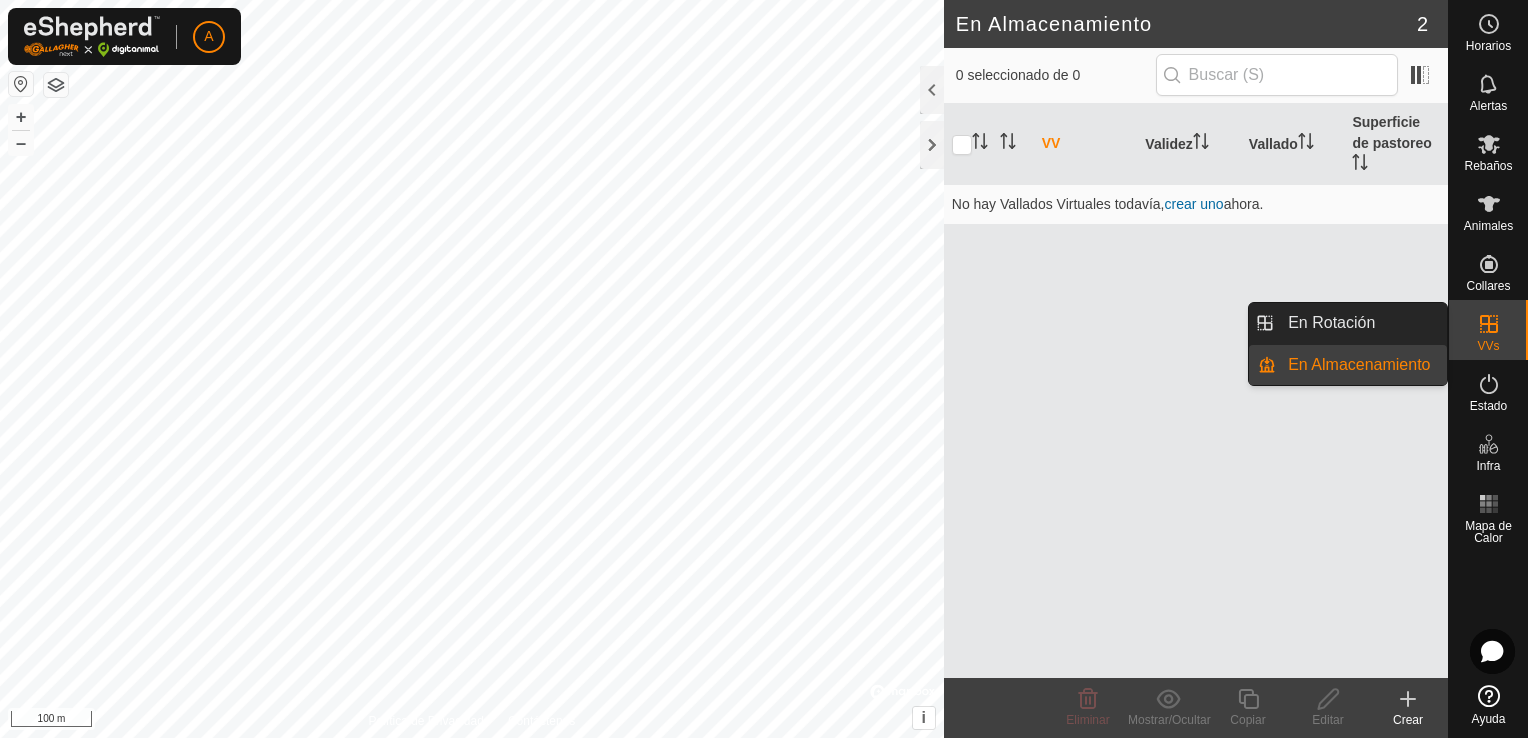 click on "En Almacenamiento" at bounding box center (1361, 365) 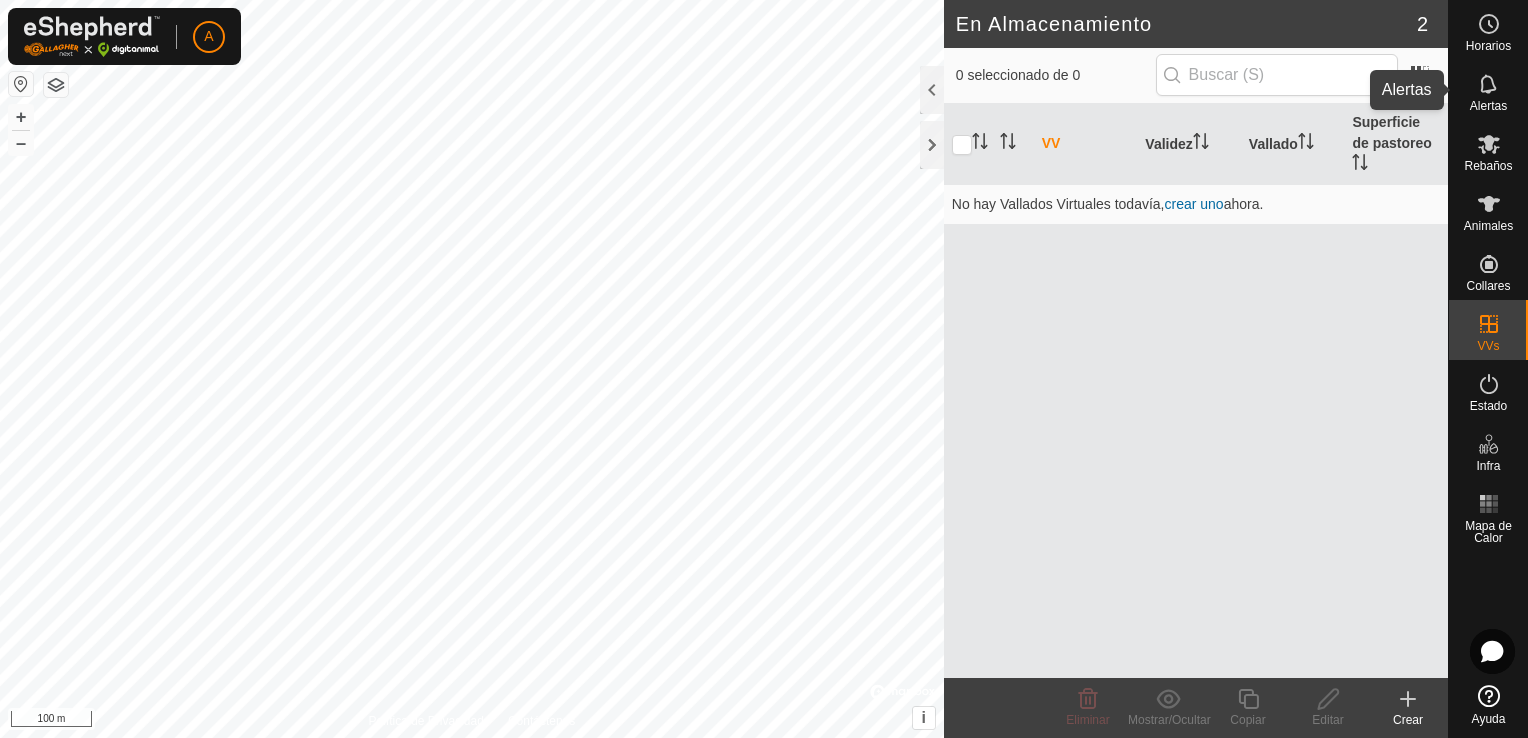 click on "Alertas" at bounding box center (1488, 90) 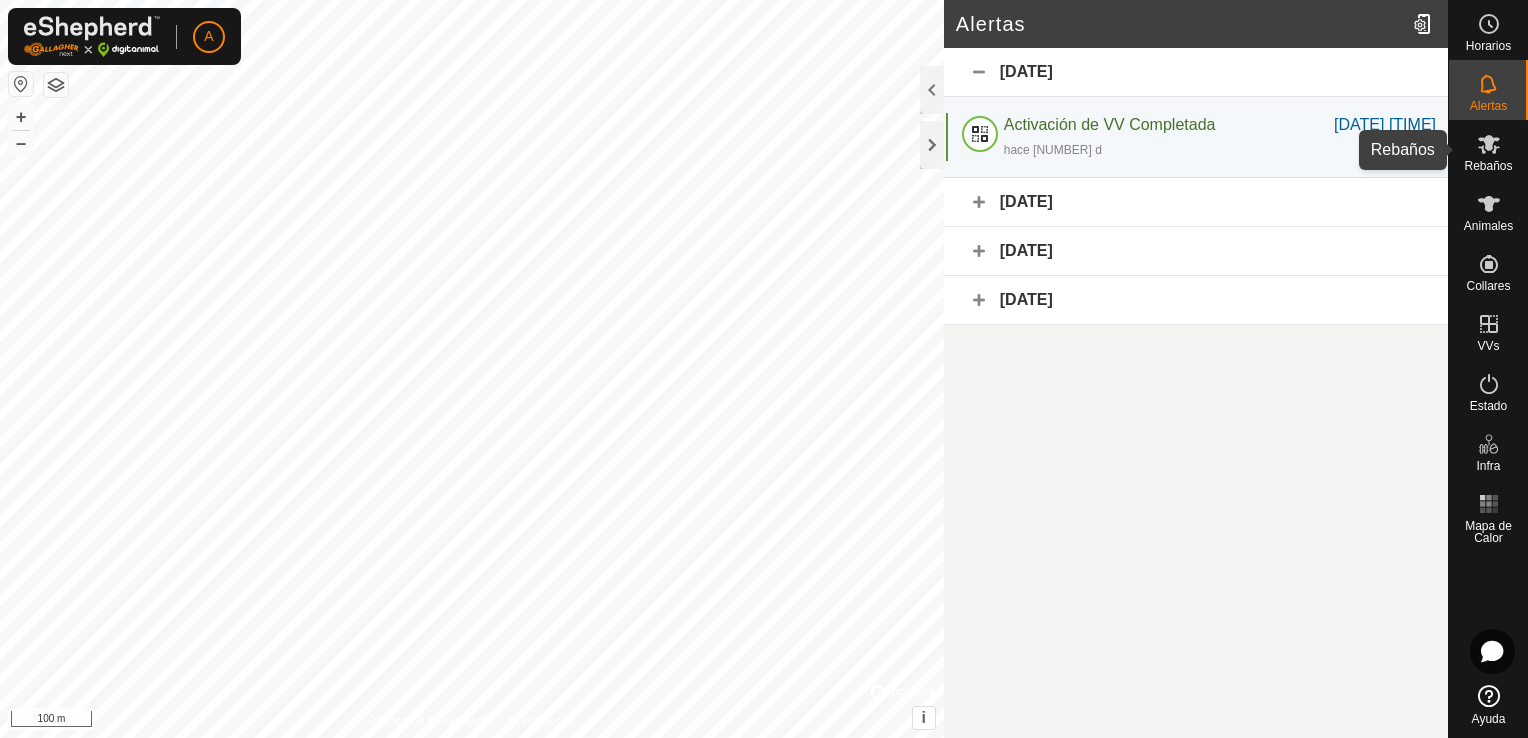 click 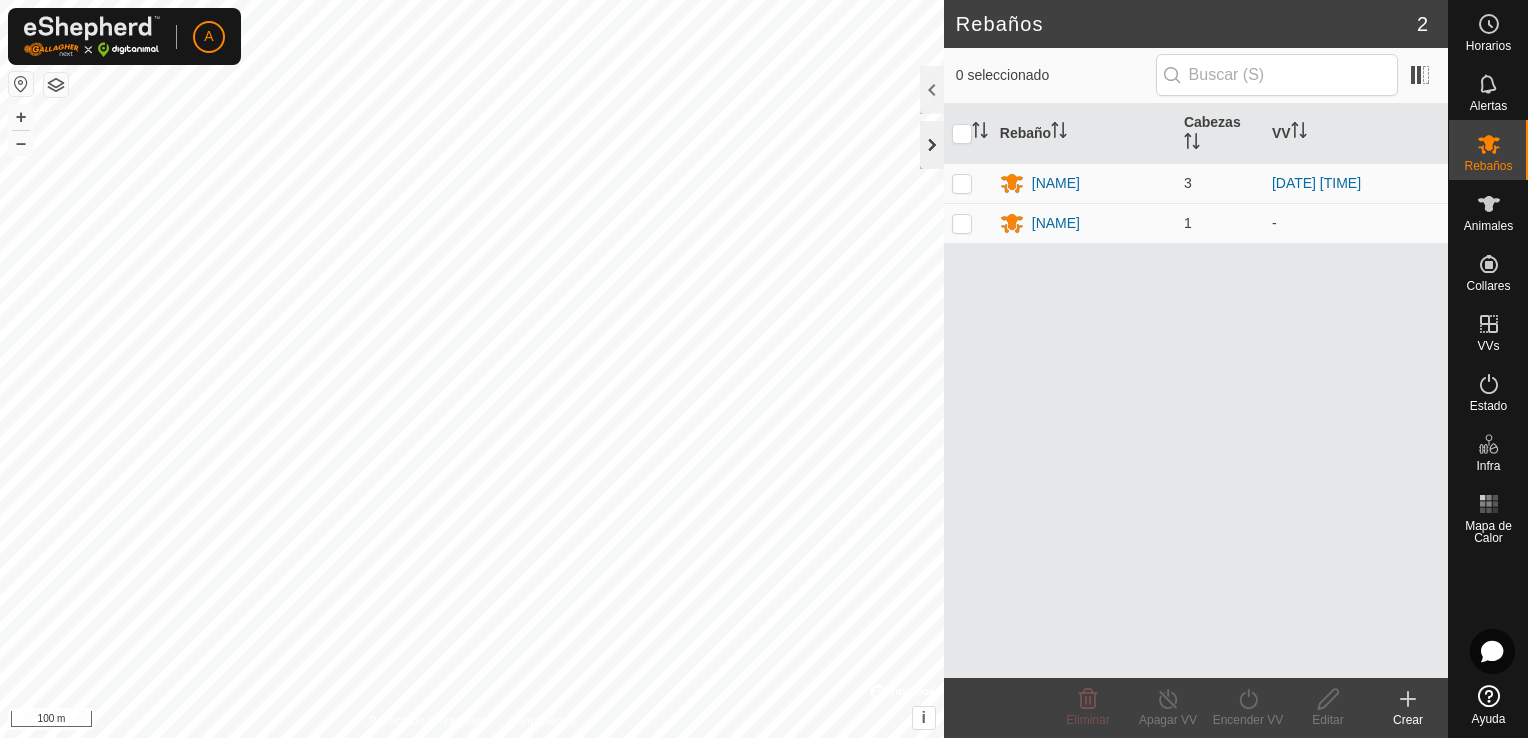 click 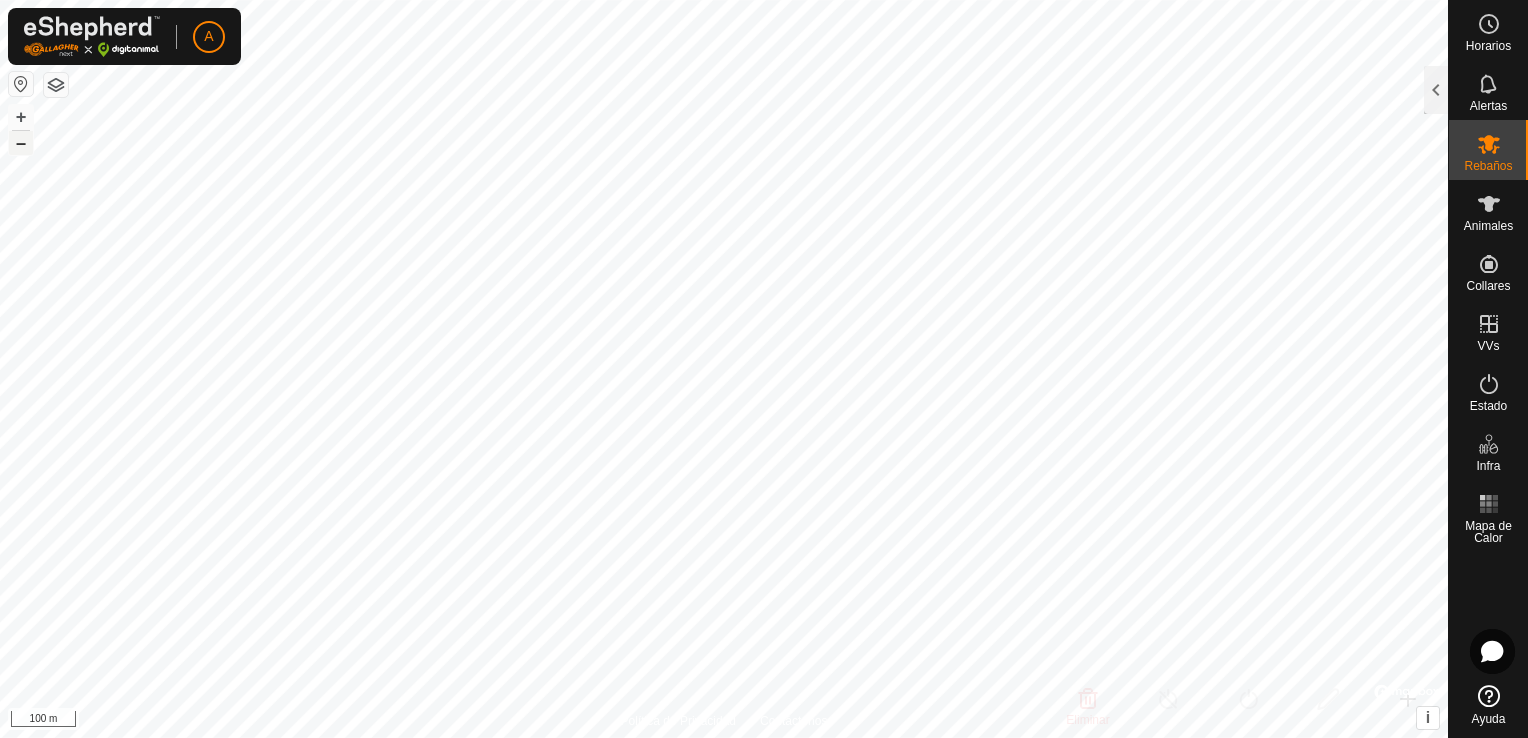 click on "–" at bounding box center [21, 143] 